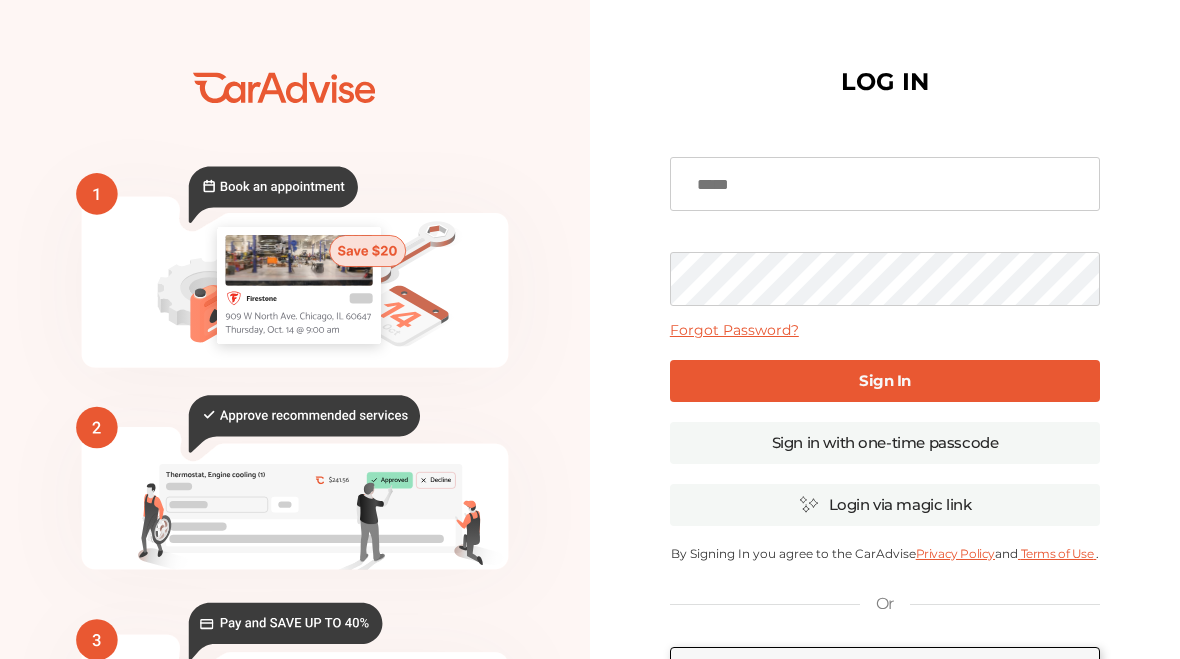 scroll, scrollTop: 0, scrollLeft: 0, axis: both 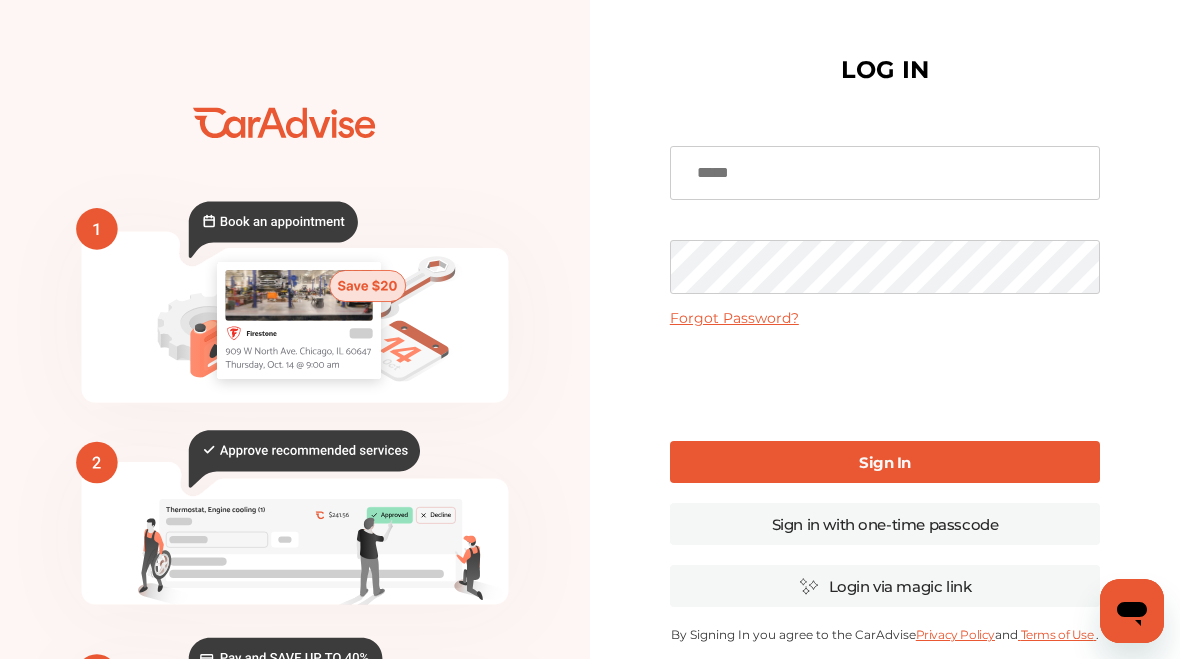 click at bounding box center (885, 173) 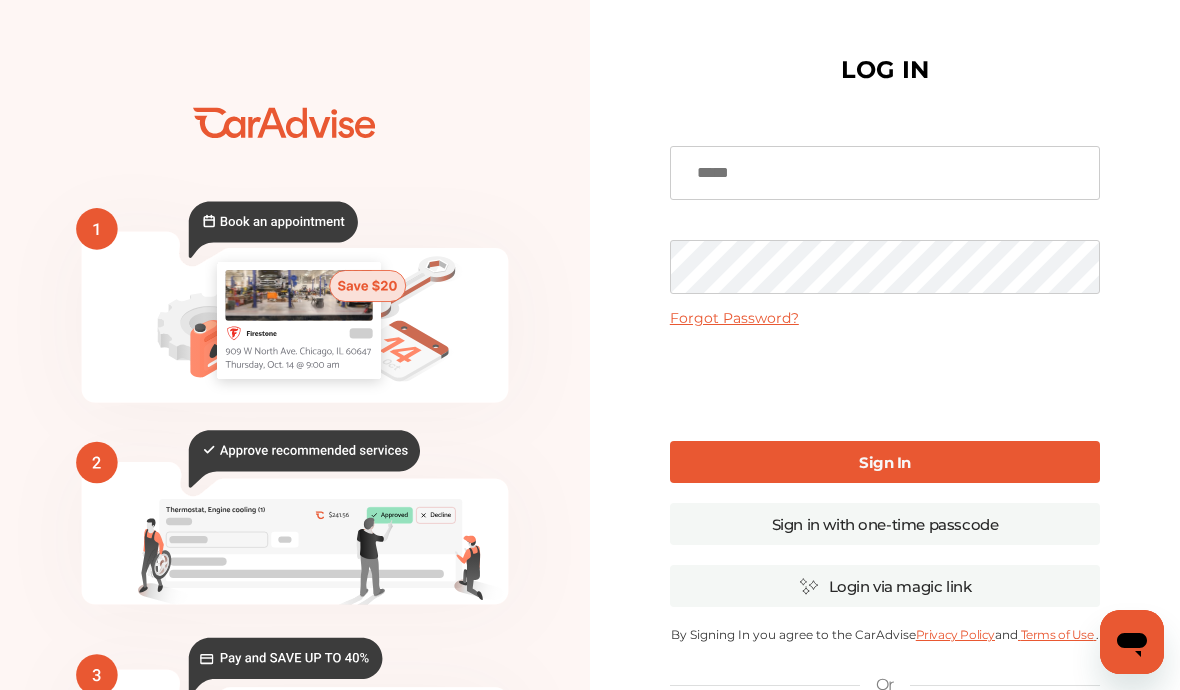 type on "**********" 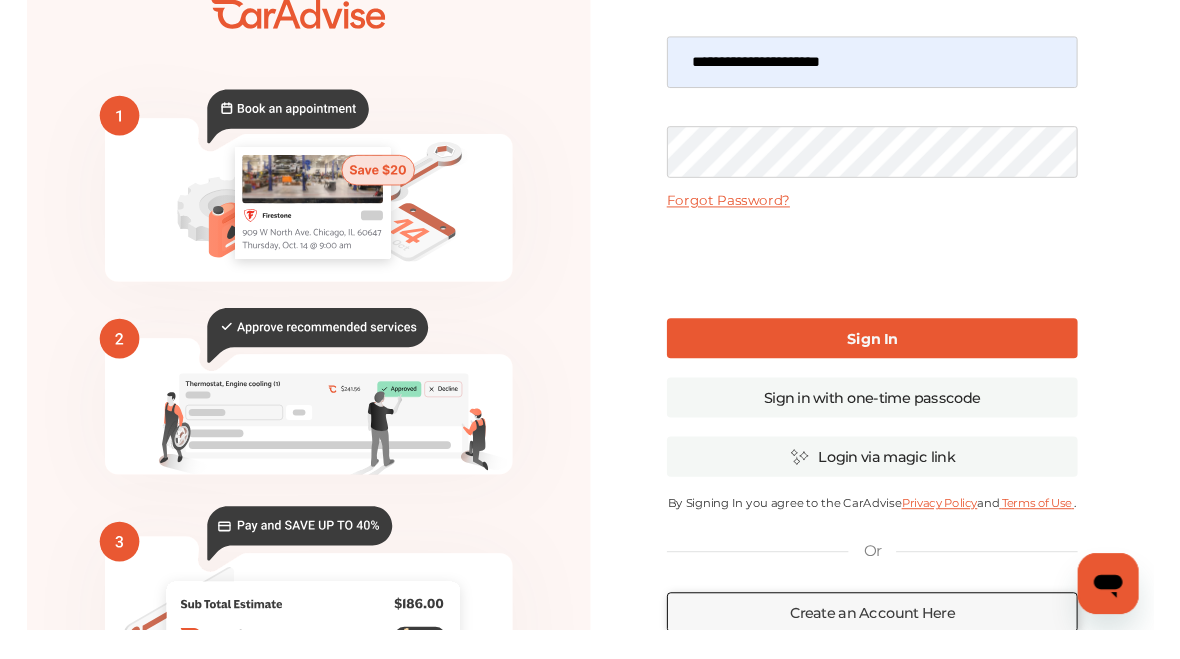 scroll, scrollTop: 109, scrollLeft: 0, axis: vertical 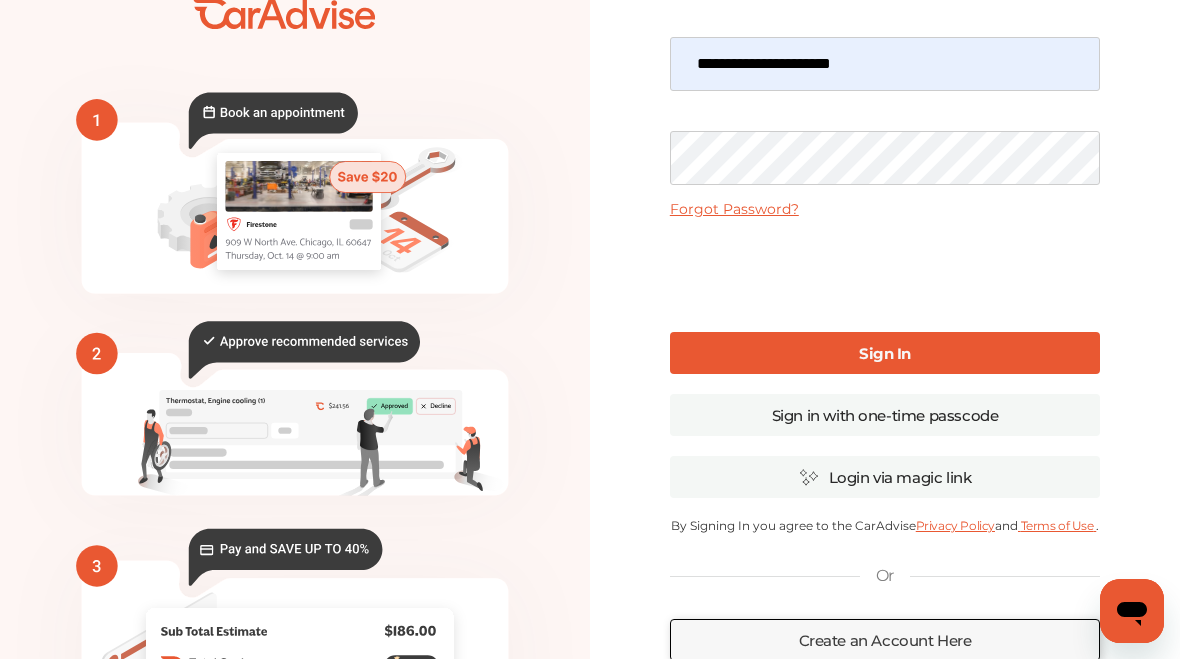 click on "Sign In" at bounding box center (885, 353) 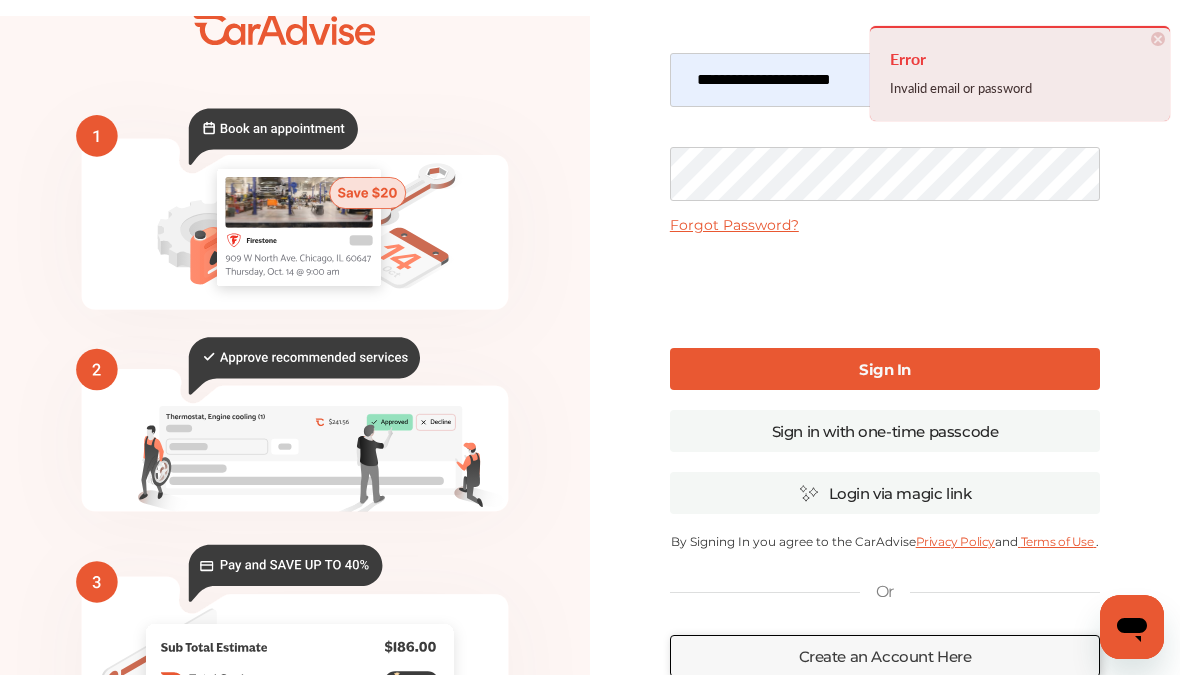 scroll, scrollTop: 108, scrollLeft: 0, axis: vertical 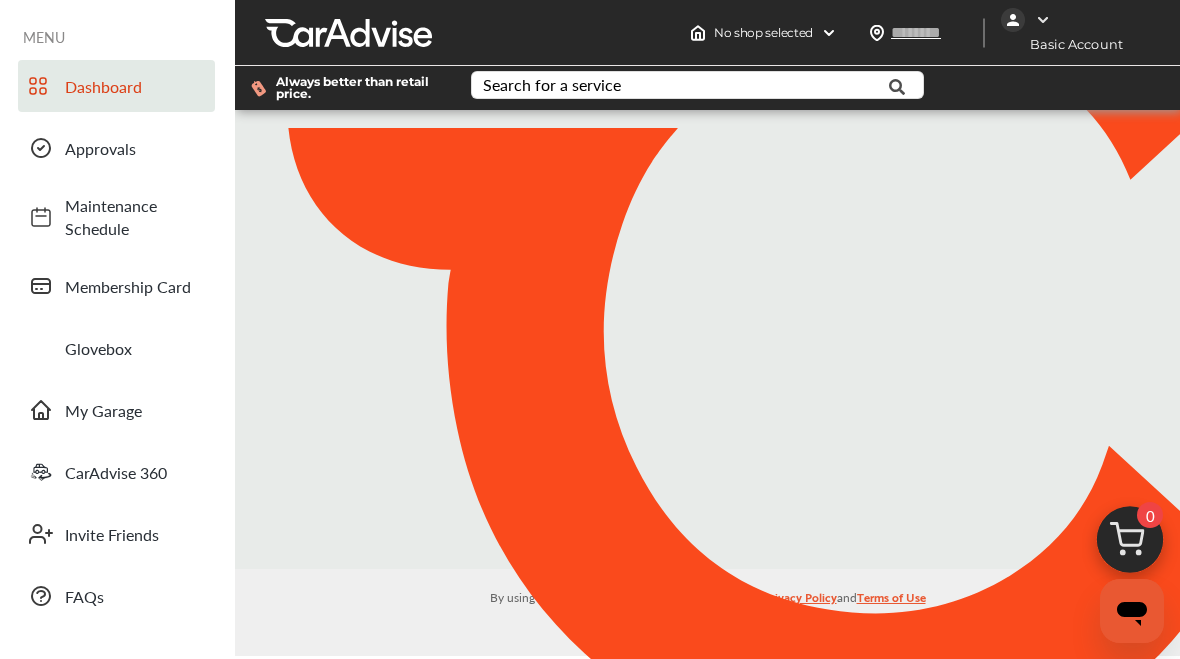 type on "*****" 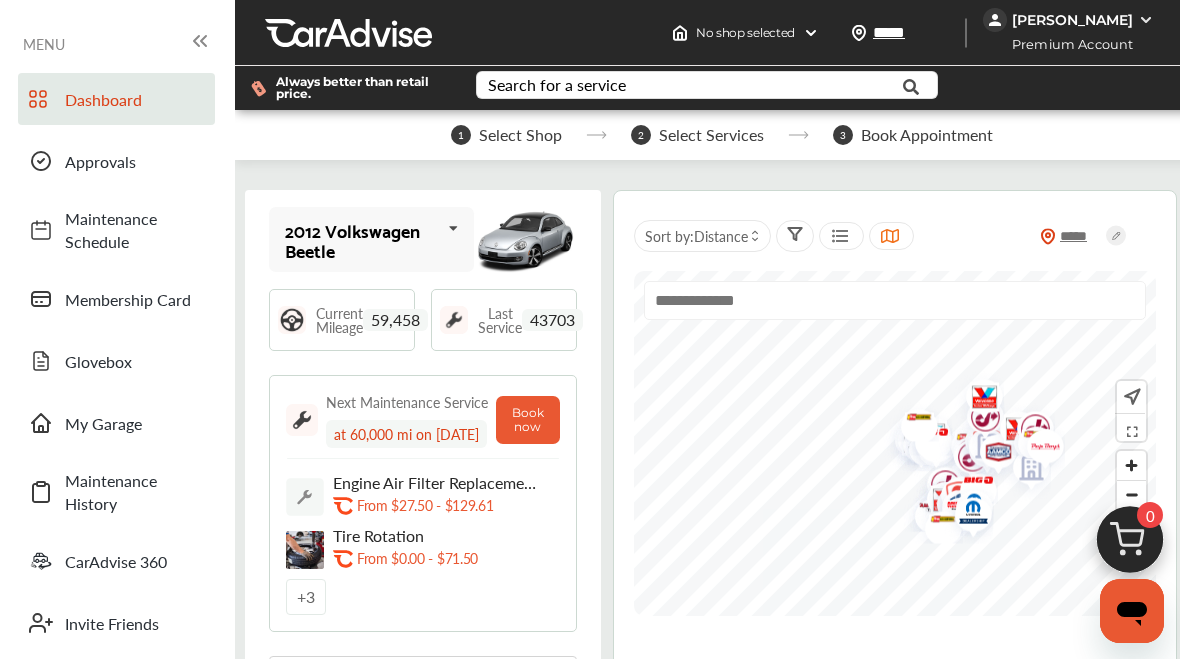click on "MENU" at bounding box center [44, 44] 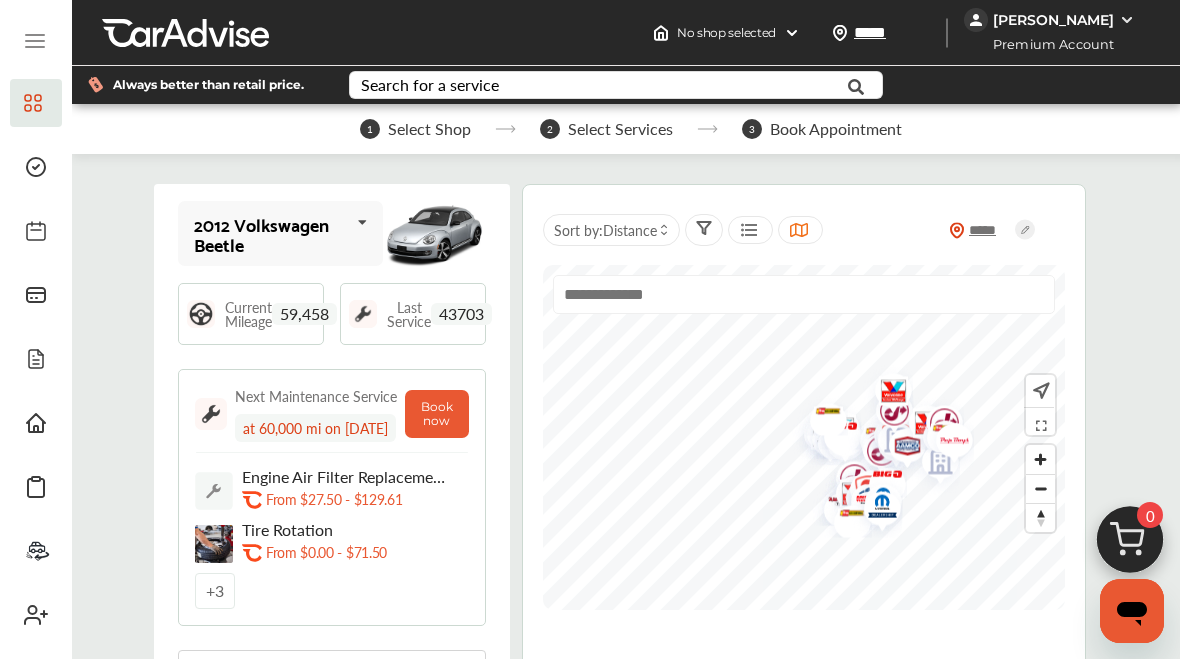 click on "Always better than retail price. Search for a service Search for... All Common Services Maintenance Schedules" at bounding box center (626, 85) 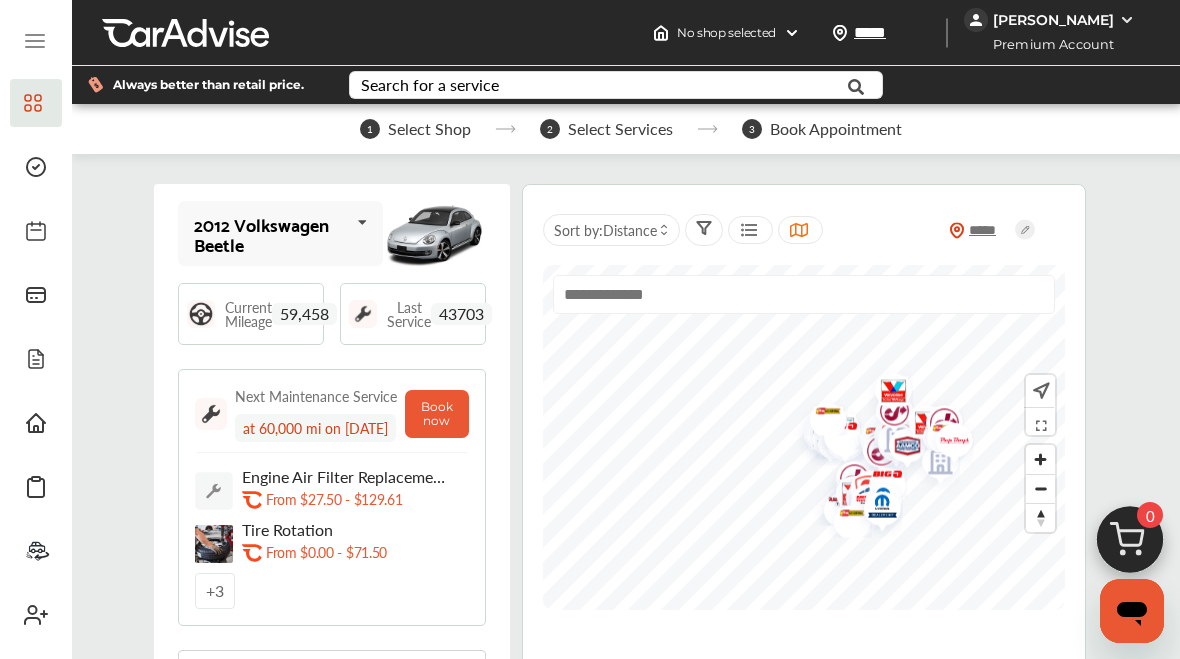 click at bounding box center [1127, 20] 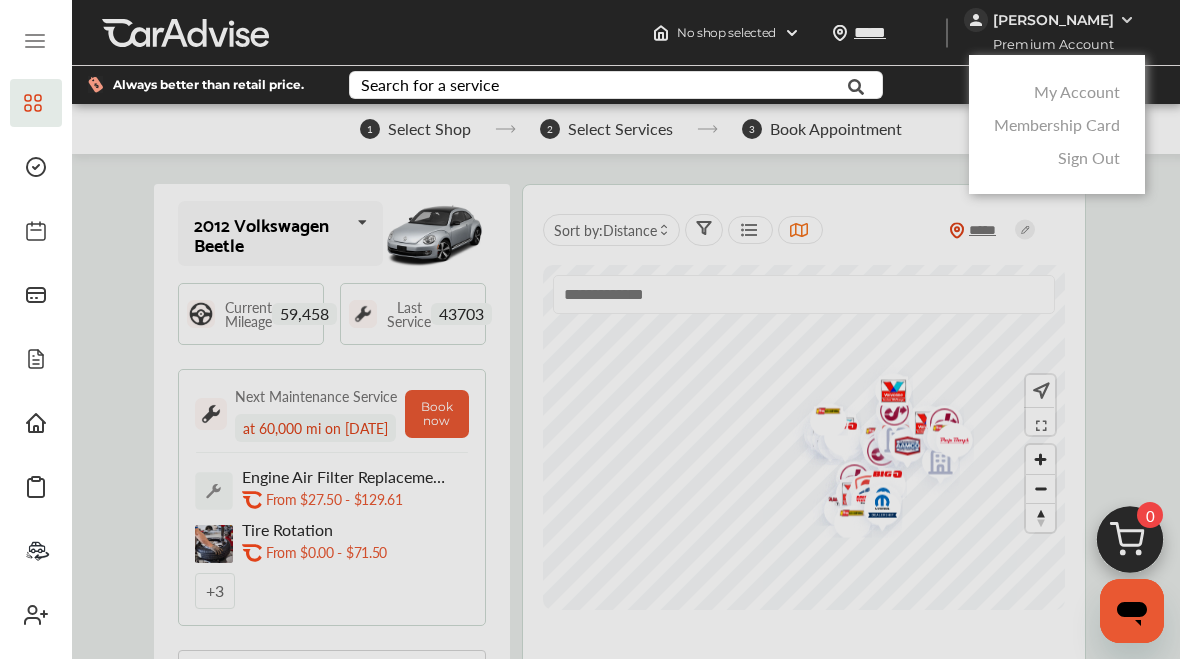 click on "Membership Card" at bounding box center [1057, 124] 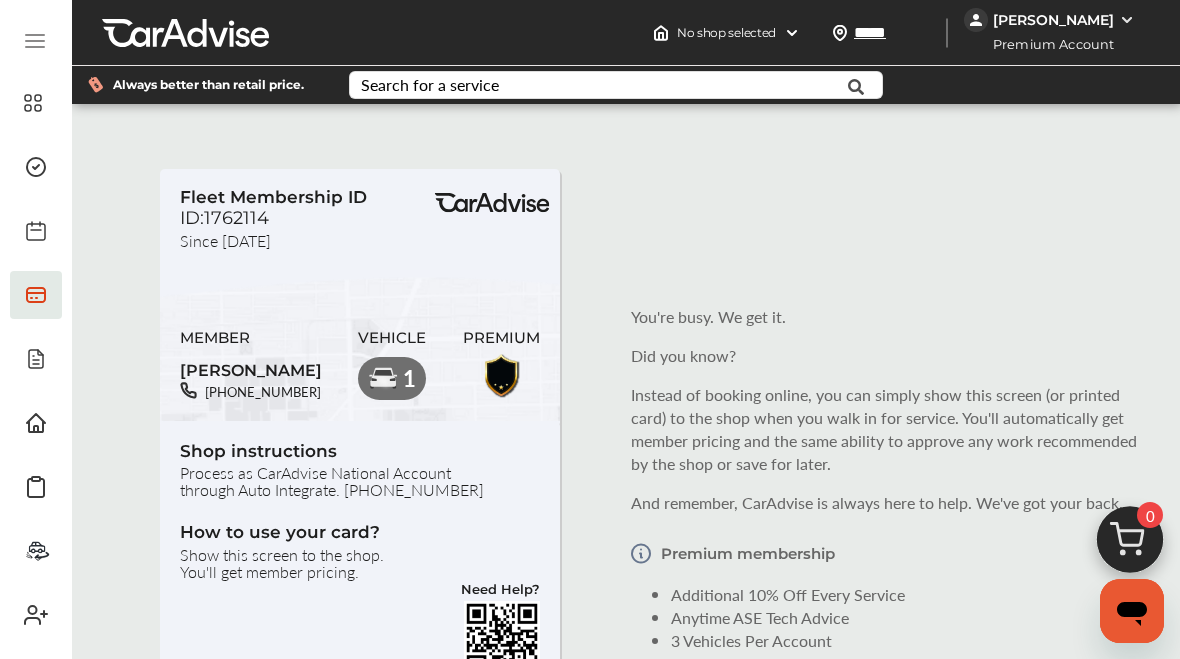 click at bounding box center [36, 43] 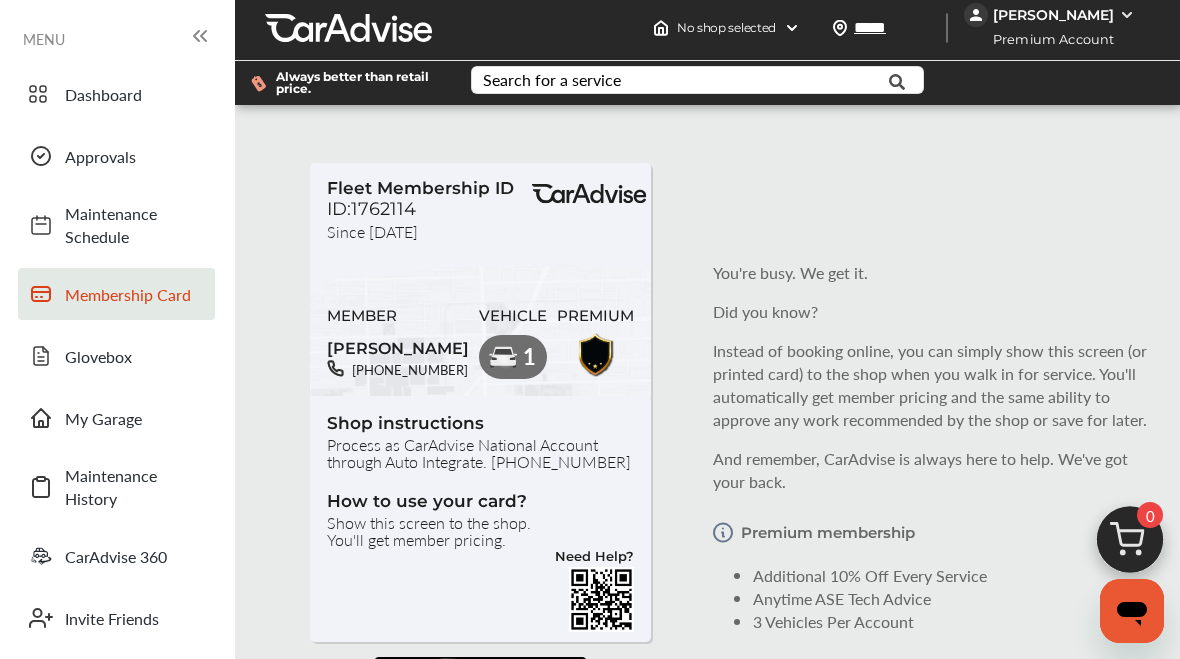 scroll, scrollTop: 2, scrollLeft: 0, axis: vertical 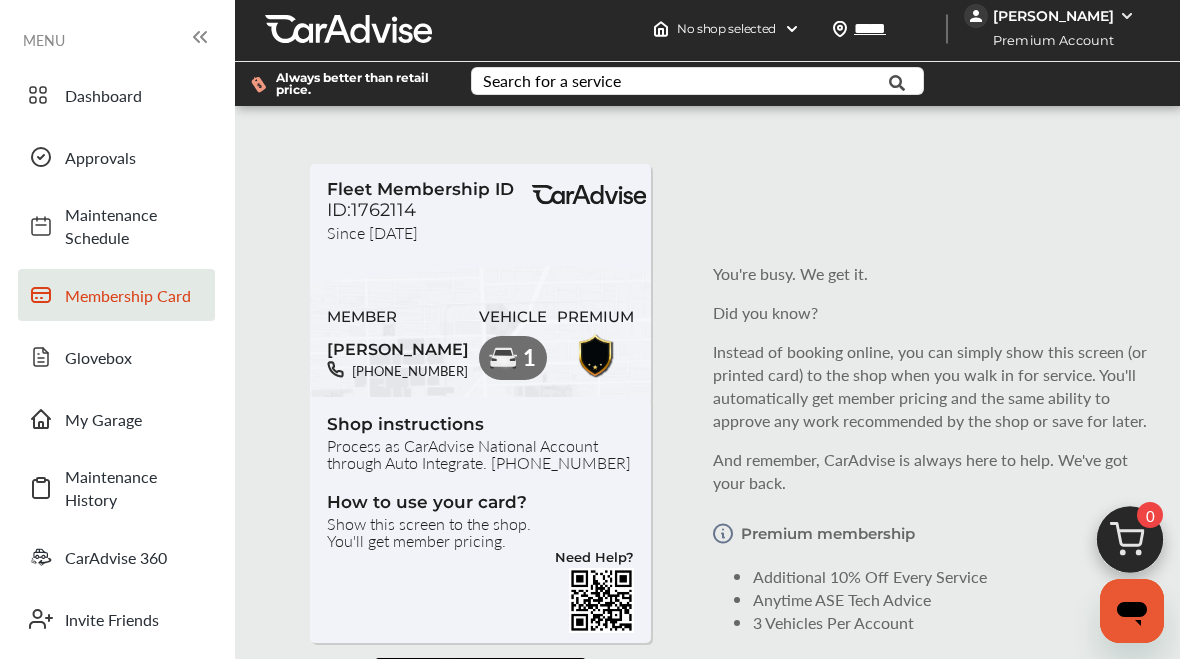 click 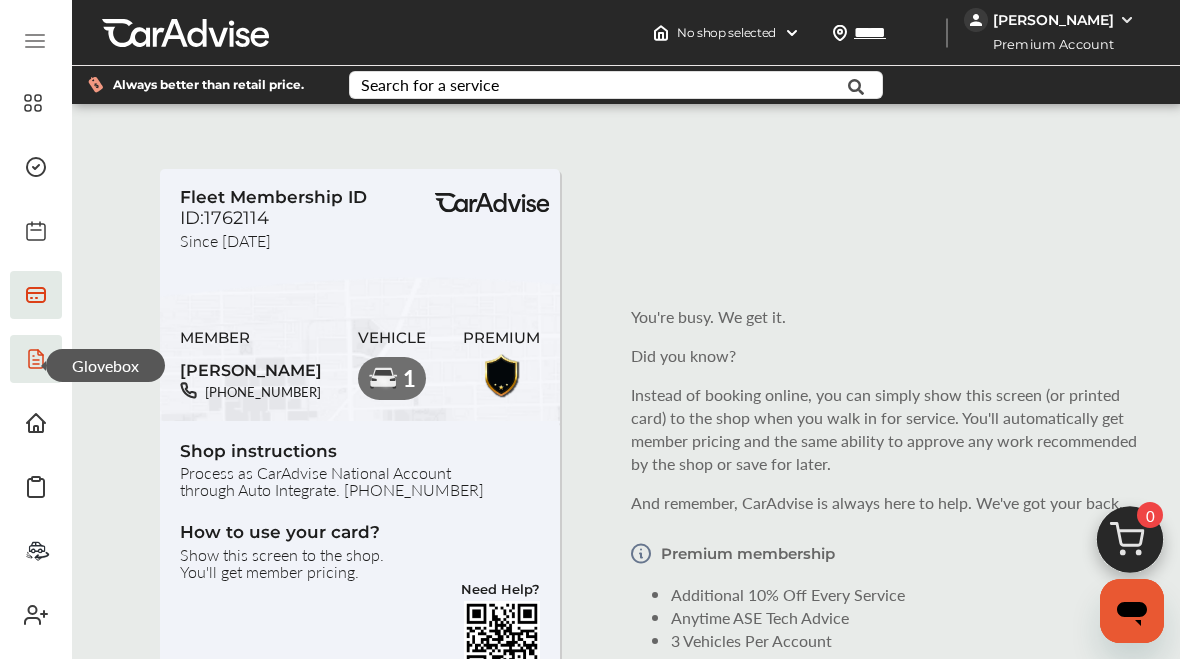click 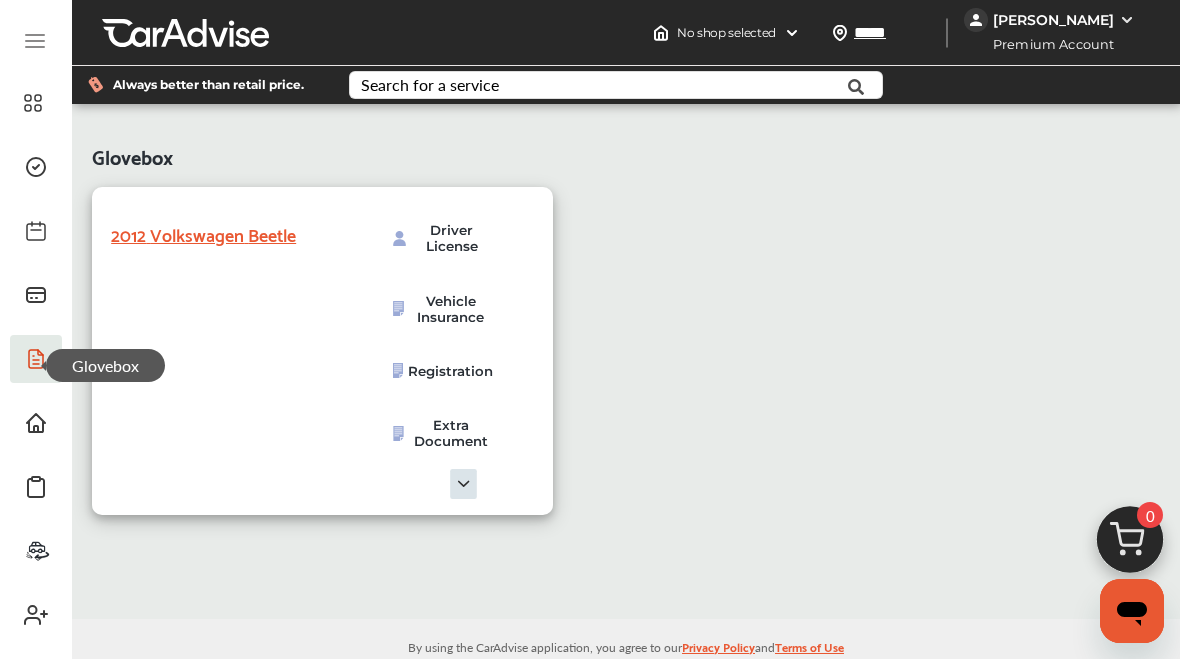 click on "2012   Volkswagen   Beetle" at bounding box center [211, 233] 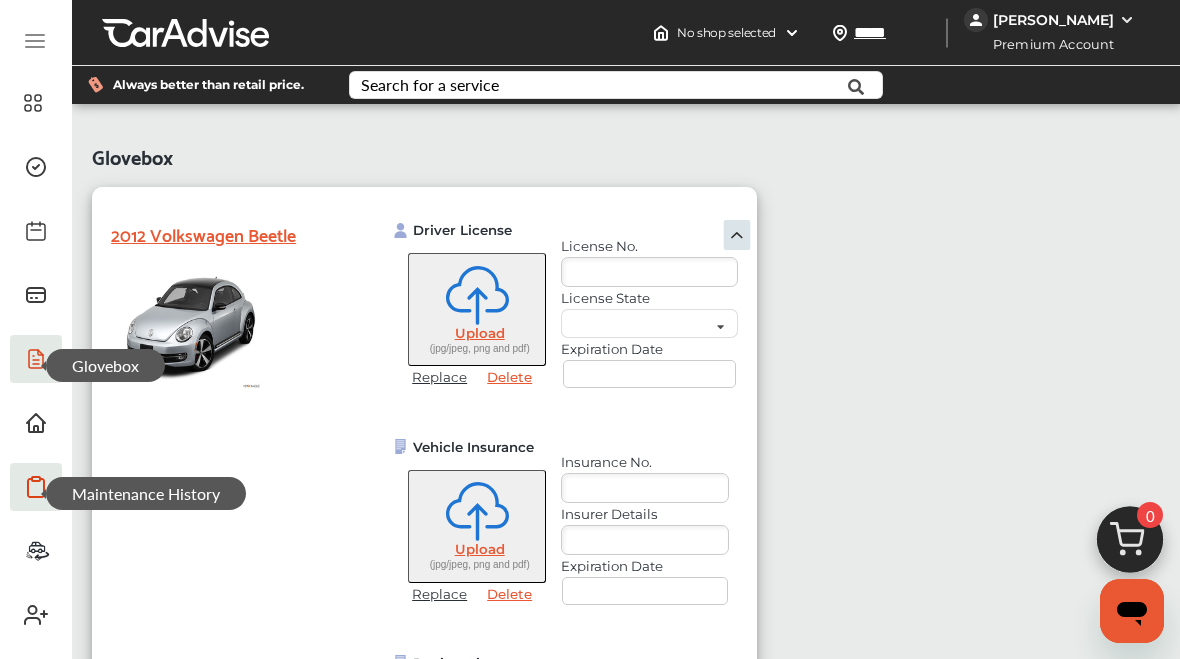click 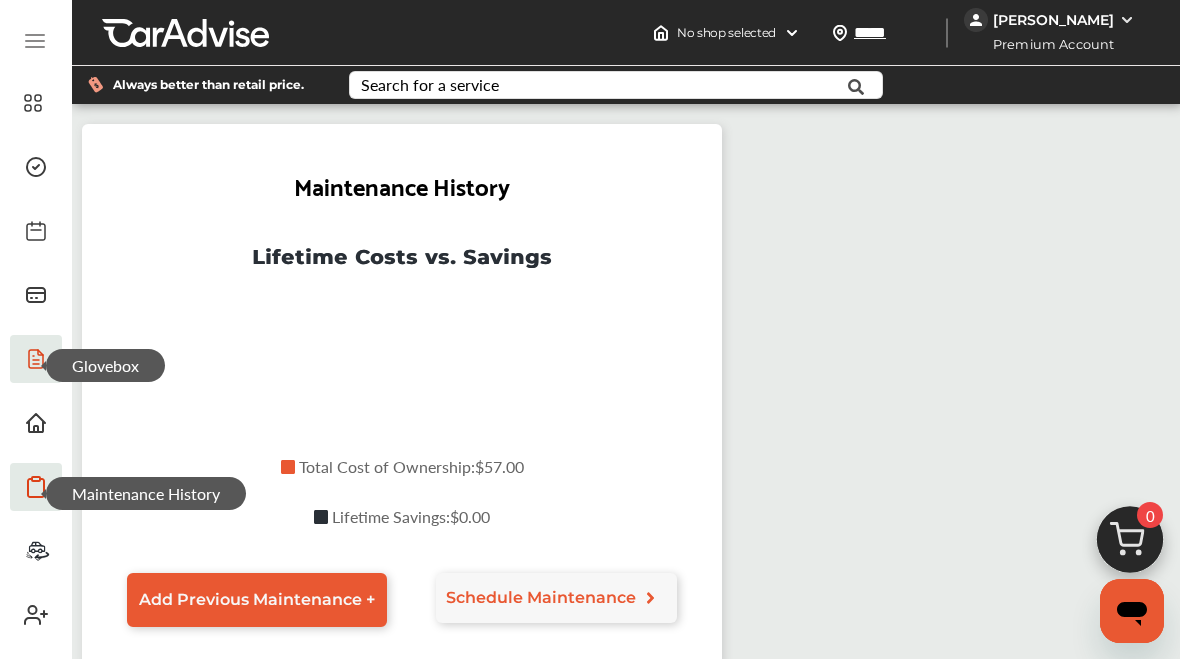 click 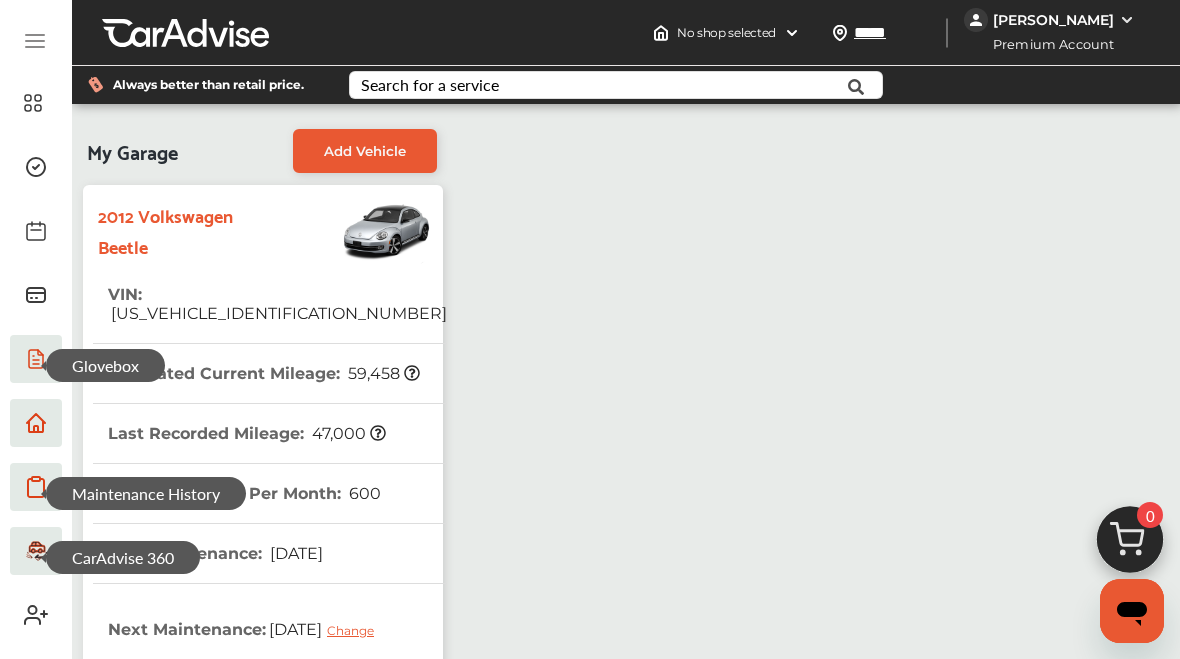 click 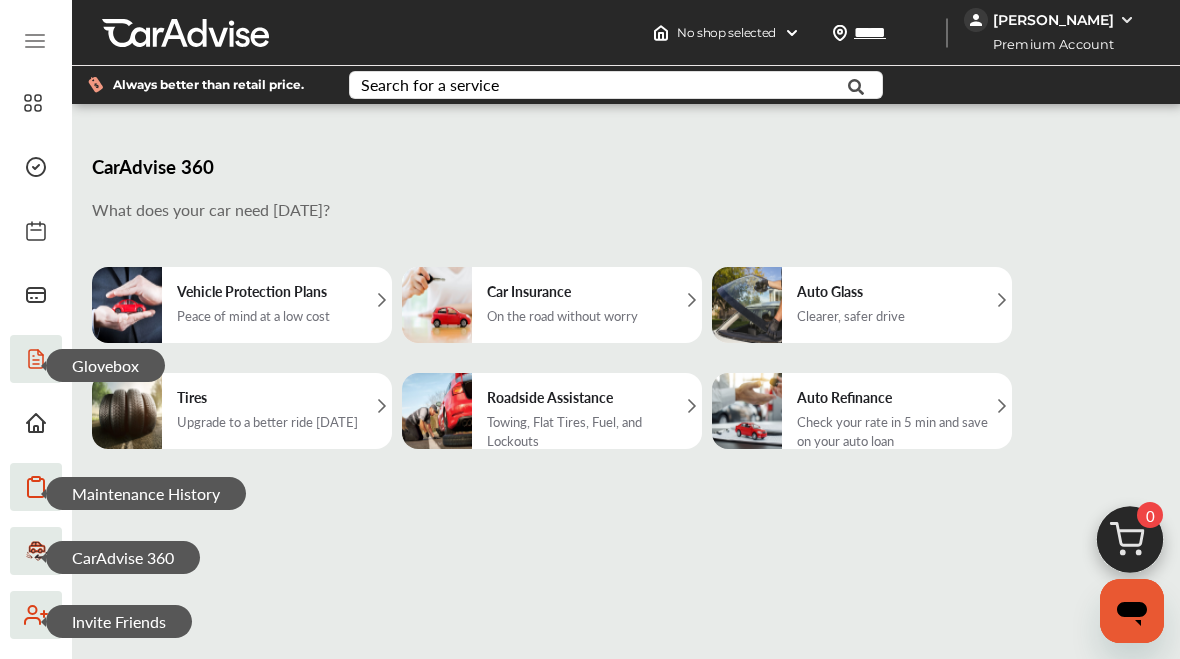 click 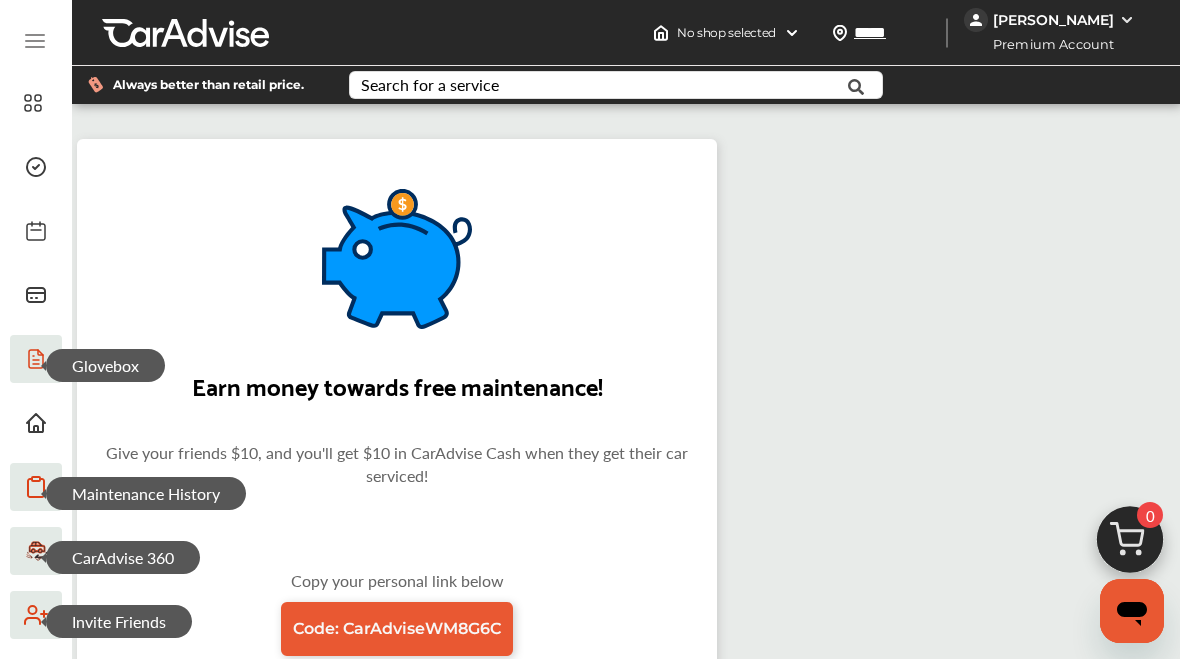 click at bounding box center (35, 43) 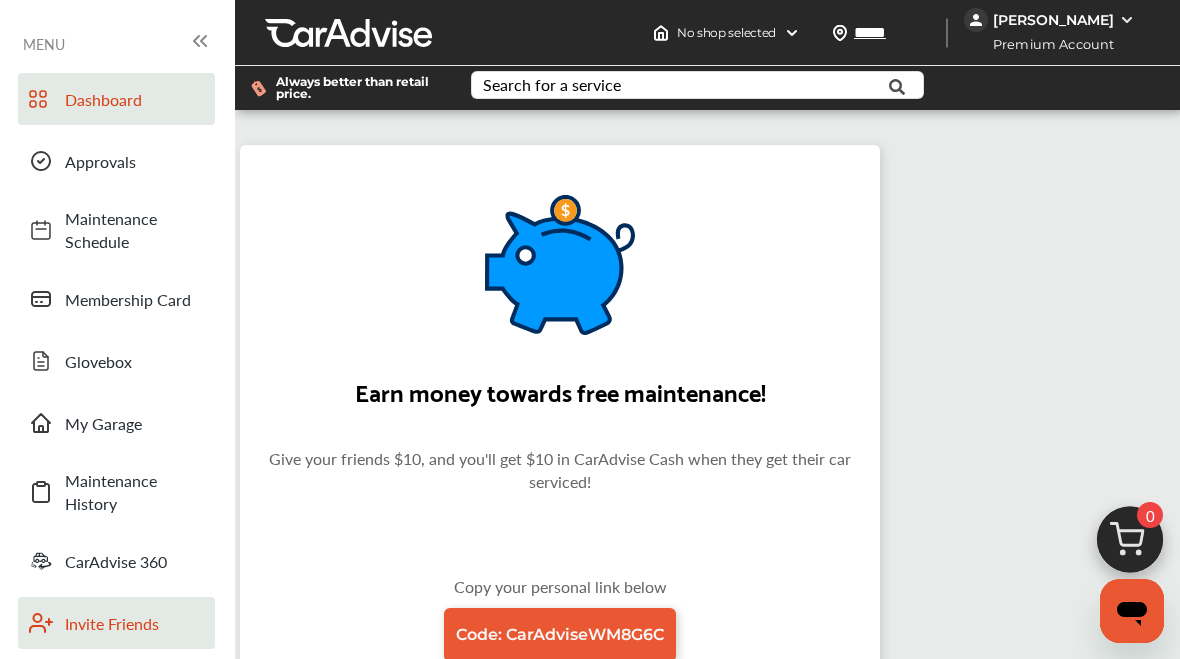 click 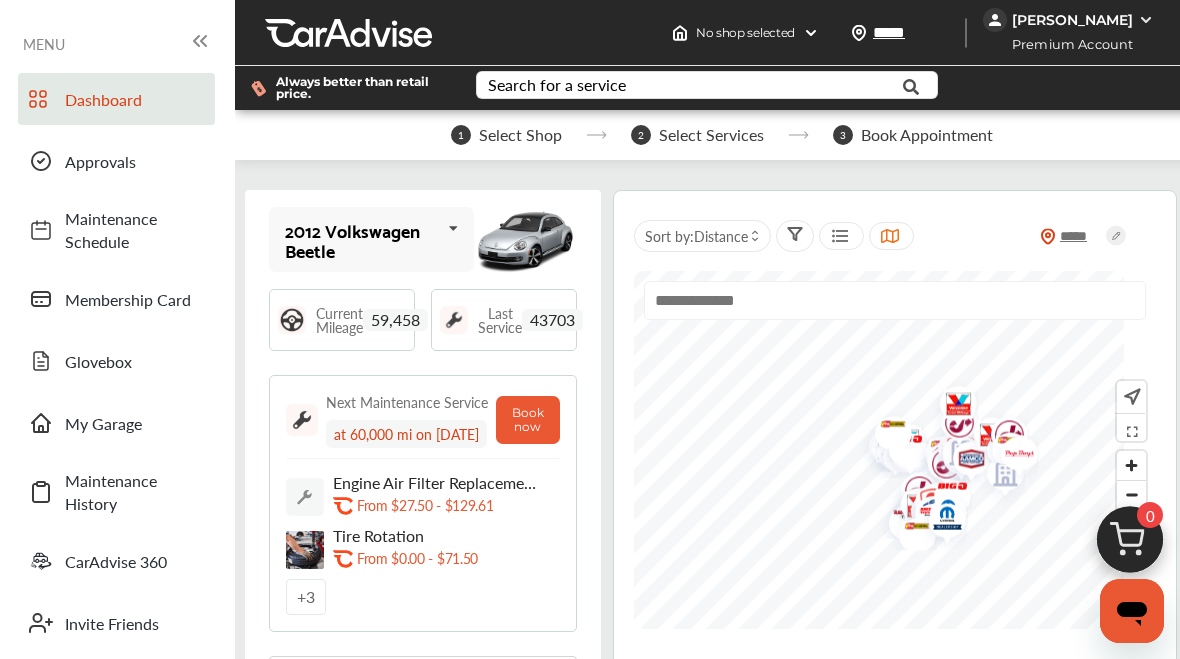 scroll, scrollTop: 0, scrollLeft: 0, axis: both 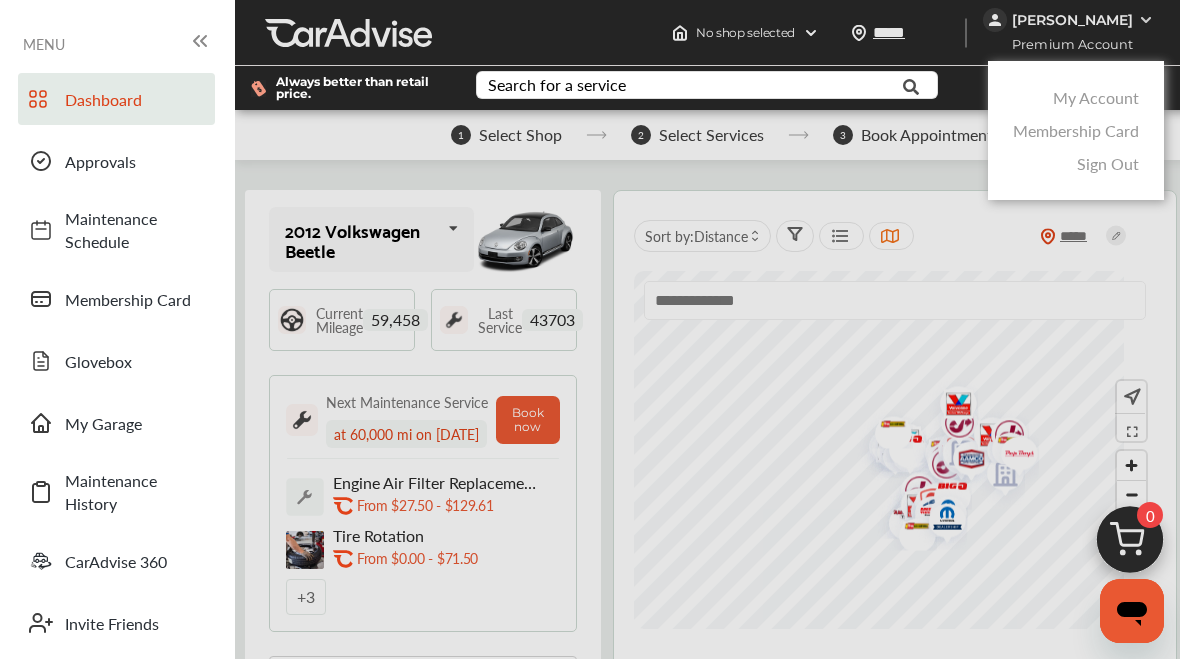 click on "My Account" at bounding box center (1096, 97) 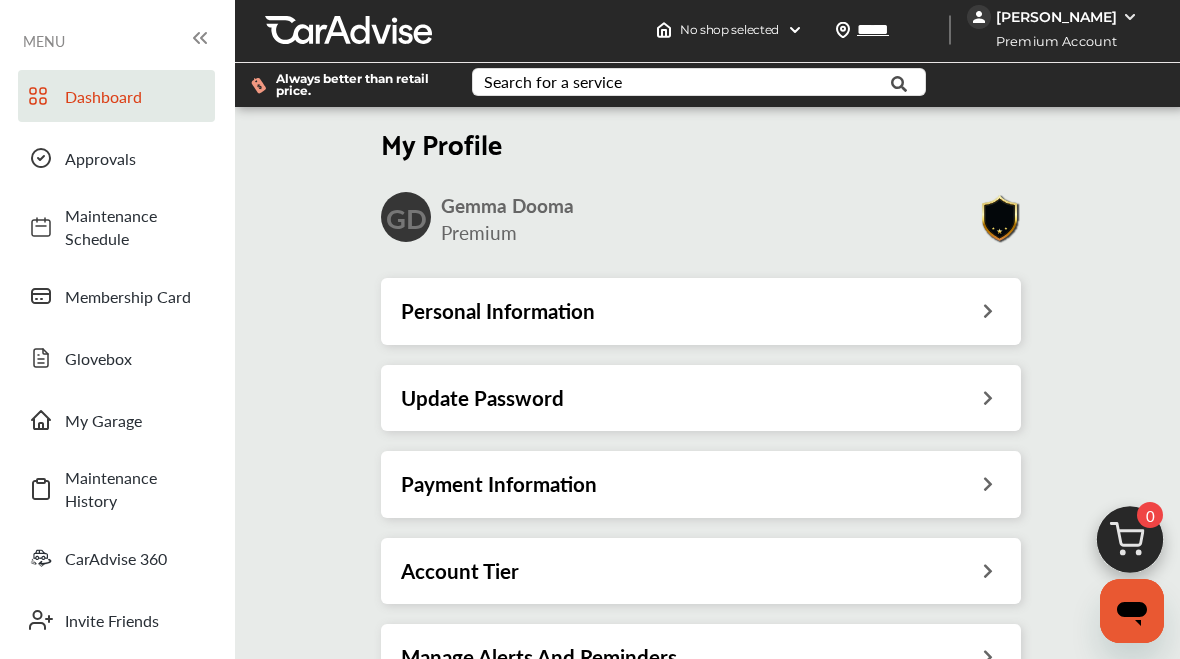 scroll, scrollTop: 1, scrollLeft: 0, axis: vertical 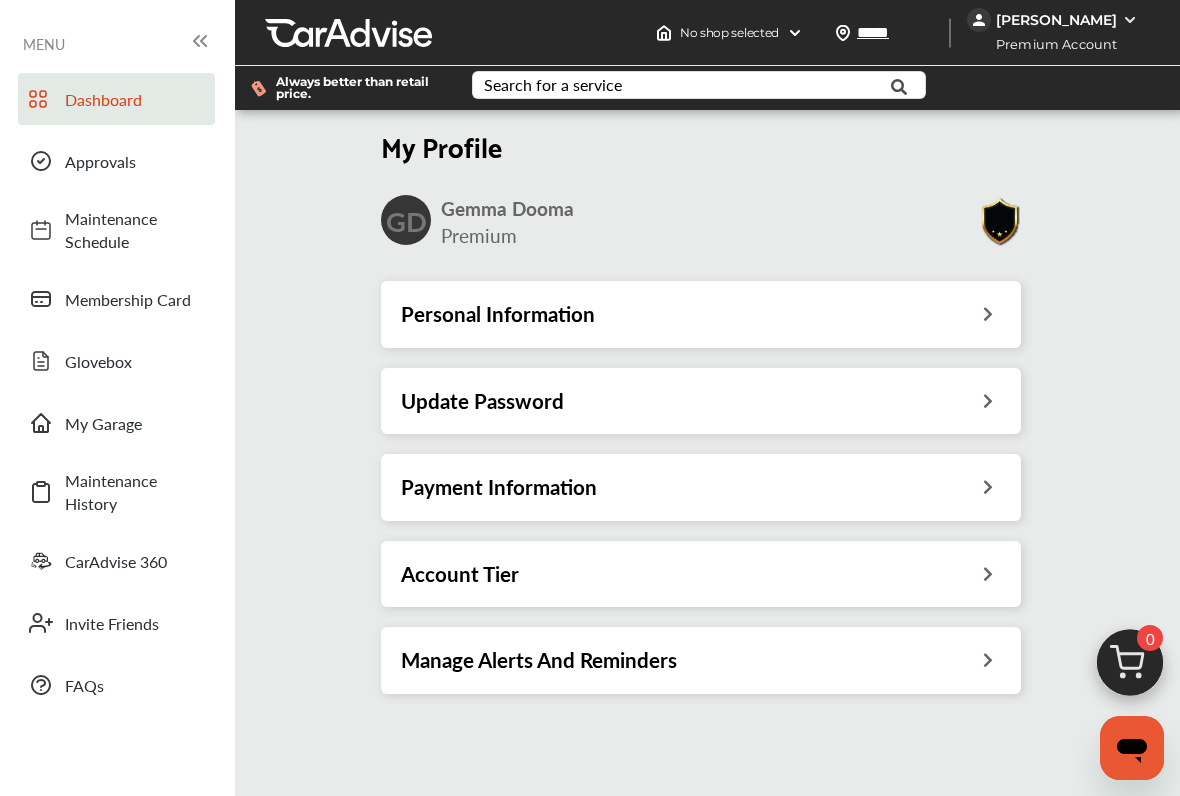 click at bounding box center (987, 311) 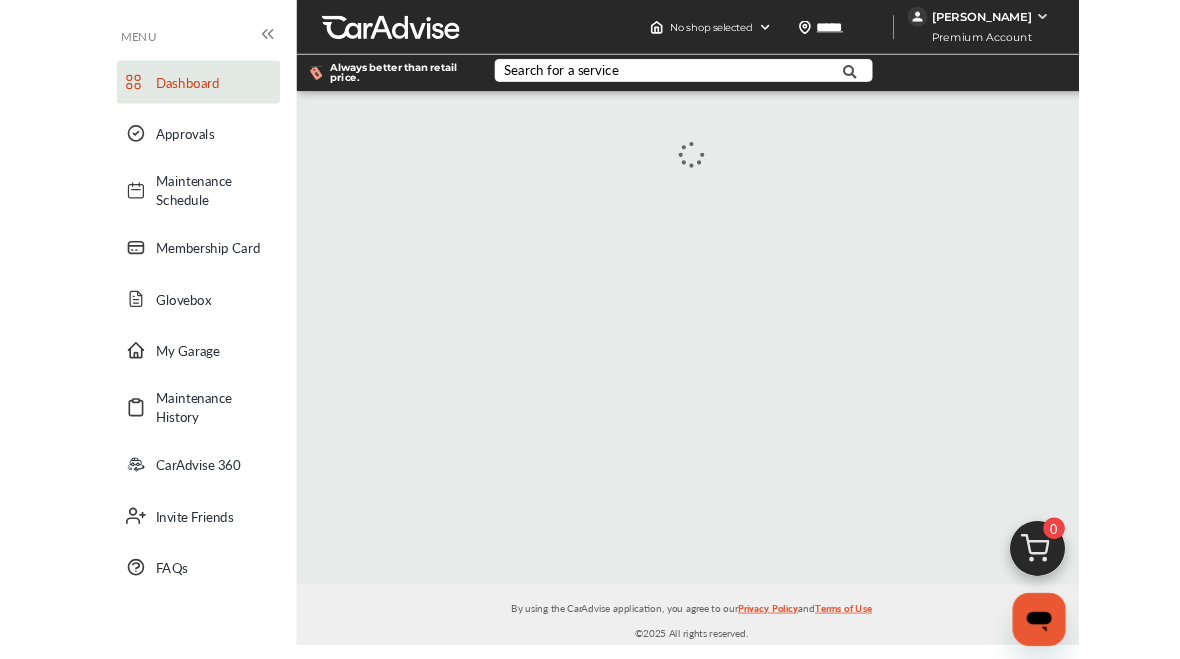 scroll, scrollTop: 0, scrollLeft: 0, axis: both 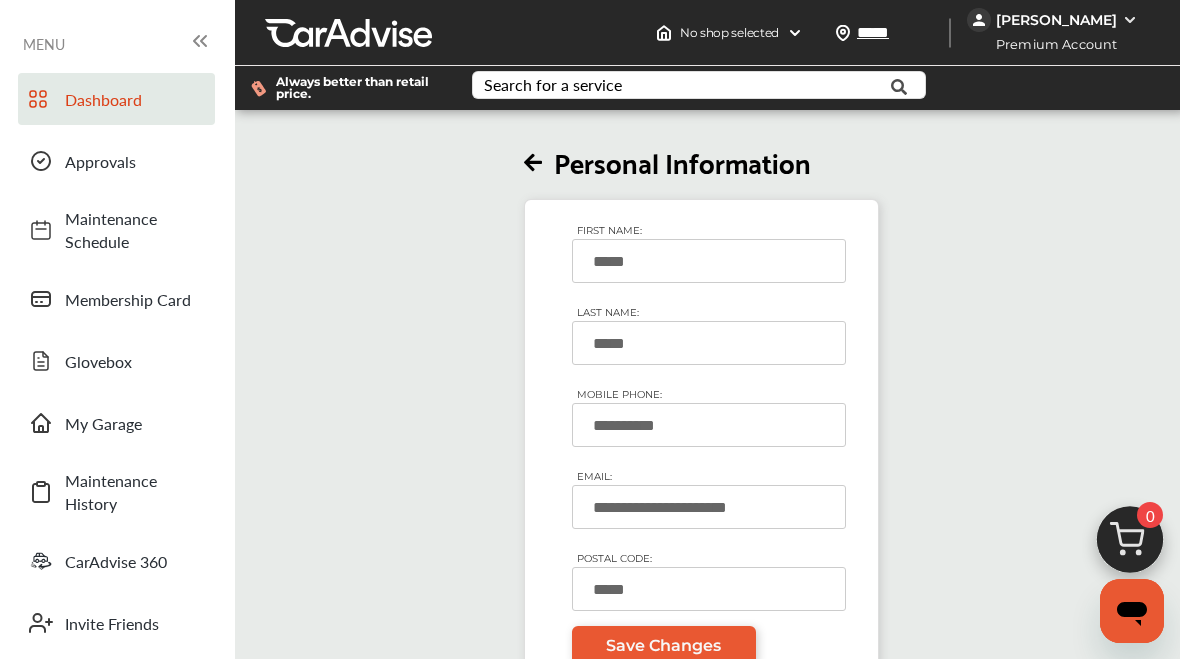 click at bounding box center [533, 163] 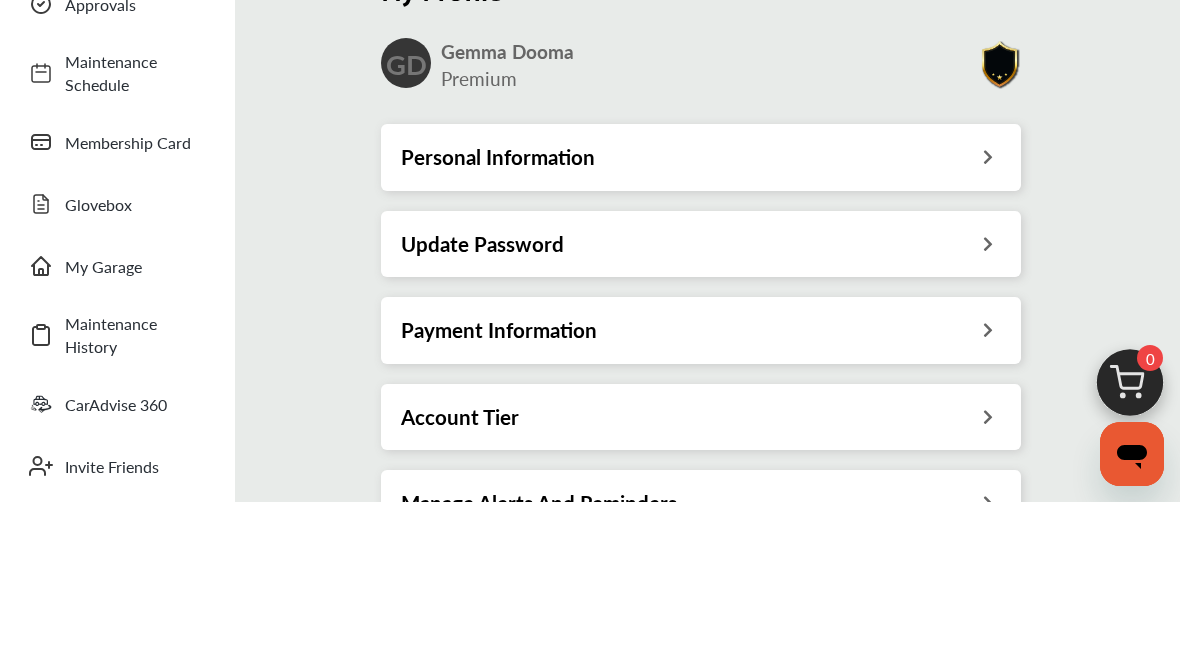 scroll, scrollTop: 157, scrollLeft: 0, axis: vertical 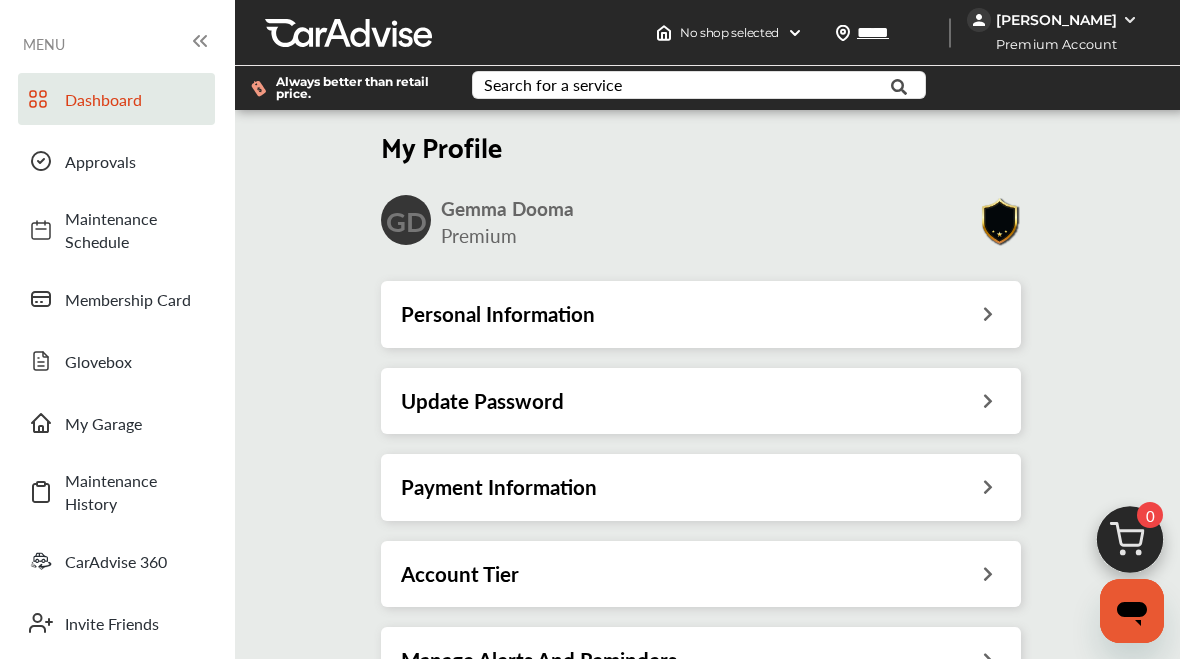 click on "Payment Information" at bounding box center [701, 487] 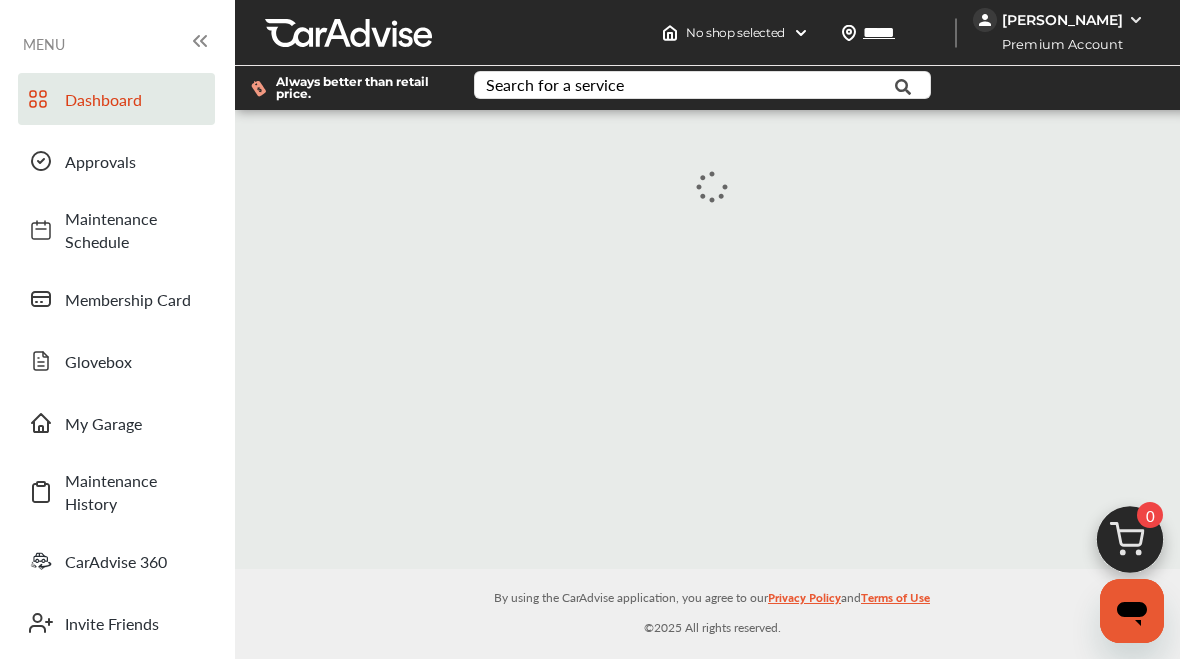 scroll, scrollTop: 0, scrollLeft: 0, axis: both 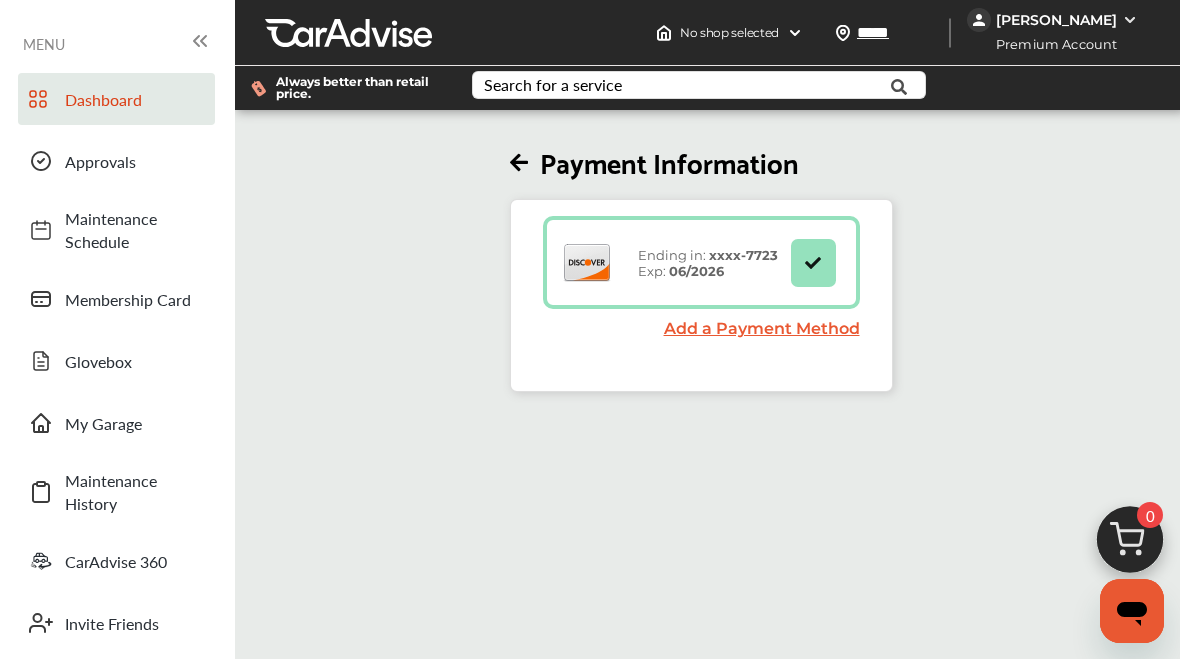 click on "Ending in:   xxxx- 7723 Exp:   06/2026" at bounding box center [708, 263] 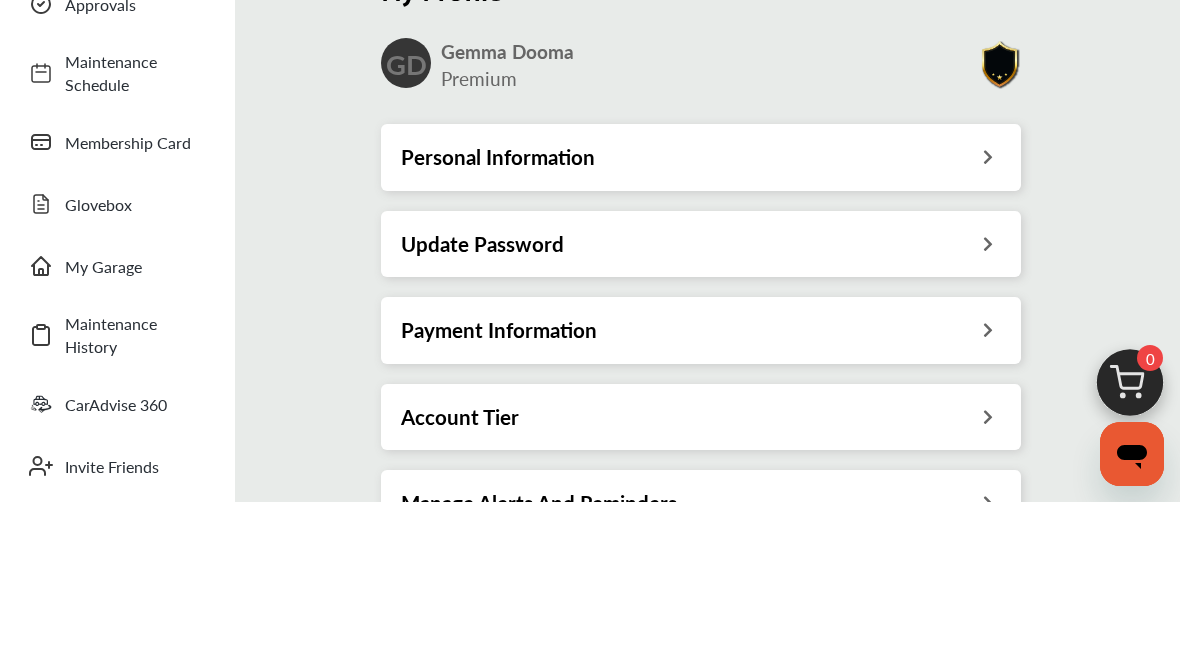 scroll, scrollTop: 157, scrollLeft: 0, axis: vertical 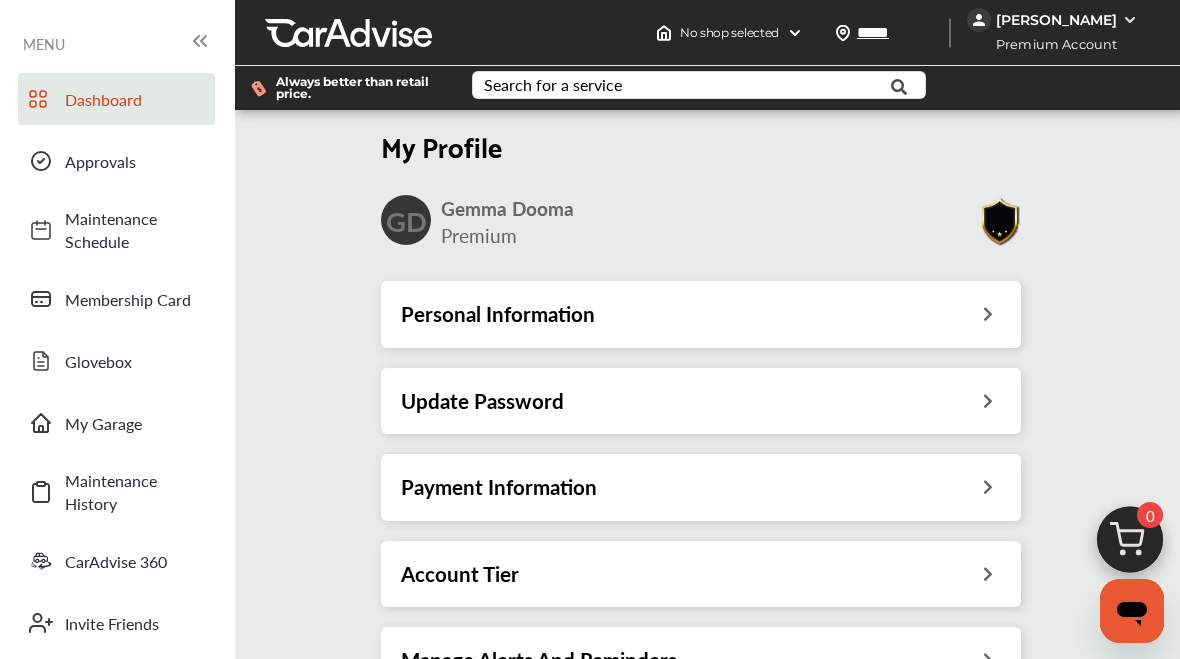 click at bounding box center (987, 571) 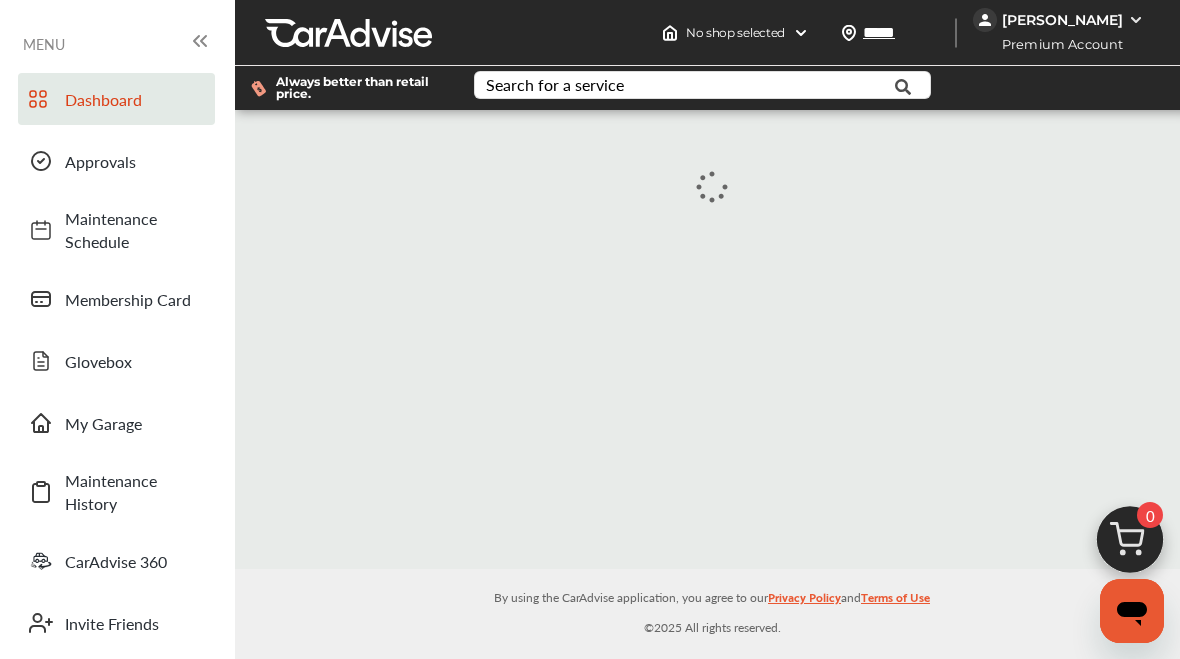 scroll, scrollTop: 0, scrollLeft: 0, axis: both 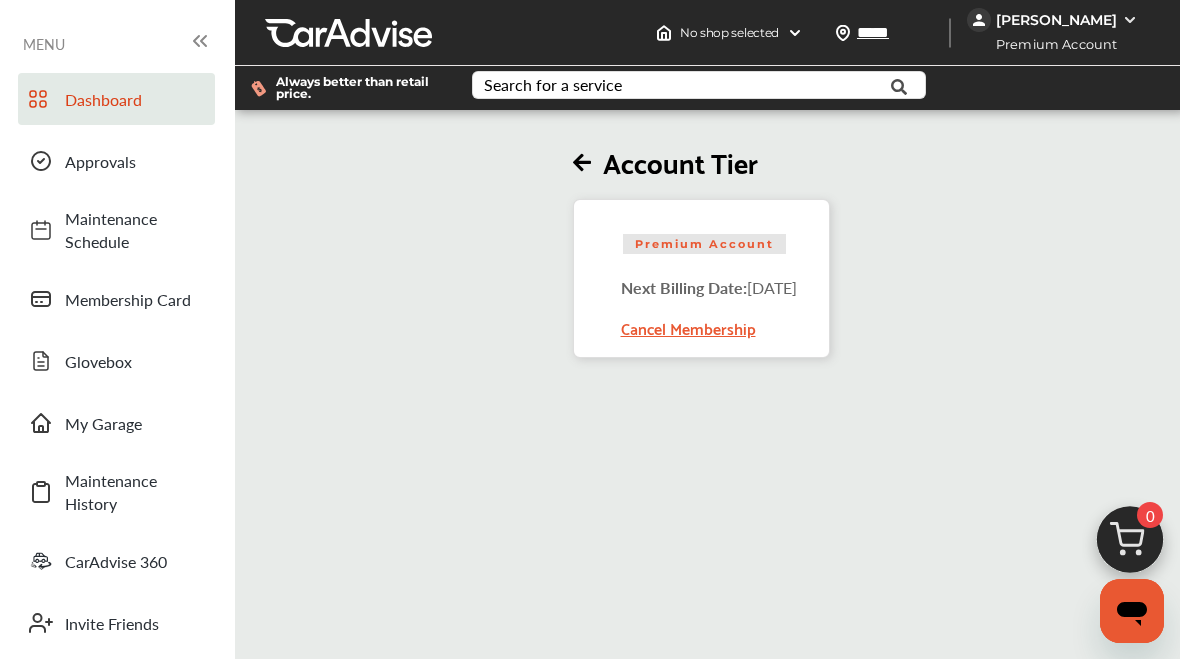 click on "Cancel Membership" at bounding box center [709, 320] 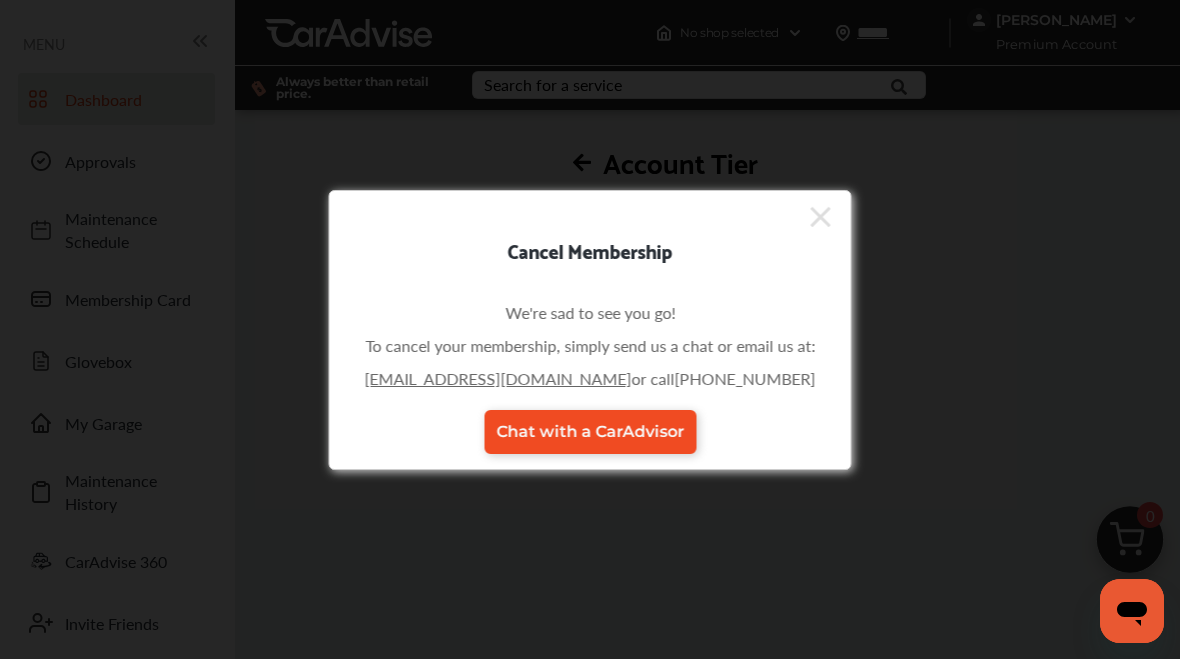 click on "Chat with a CarAdvisor" at bounding box center [590, 431] 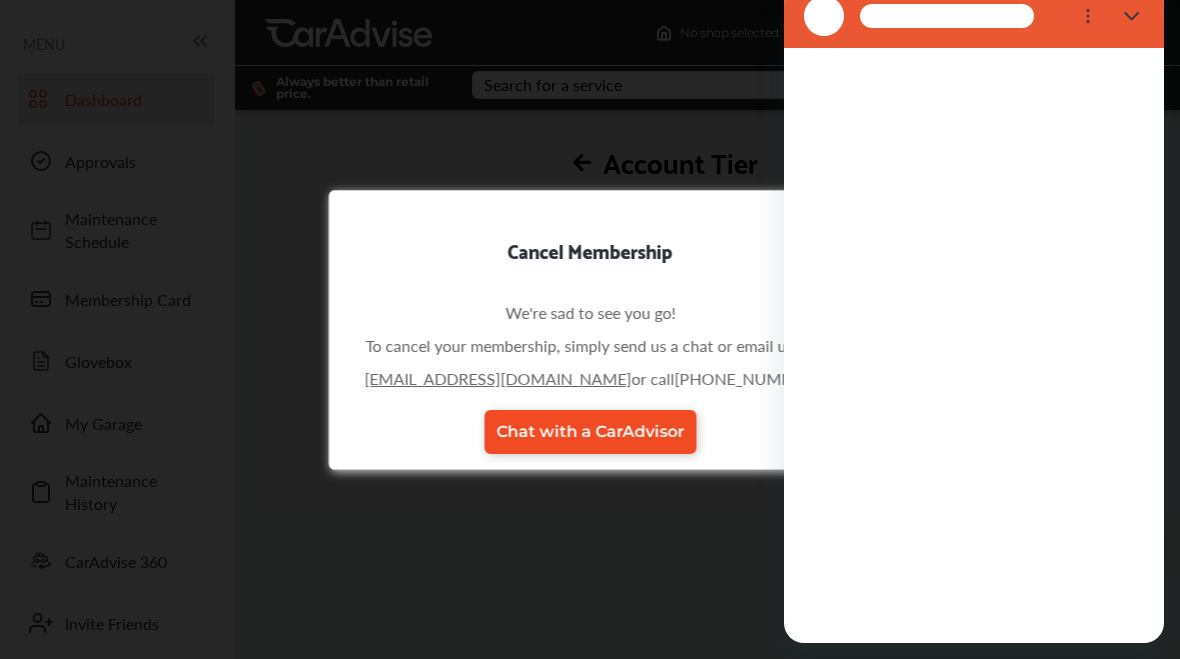scroll, scrollTop: 0, scrollLeft: 0, axis: both 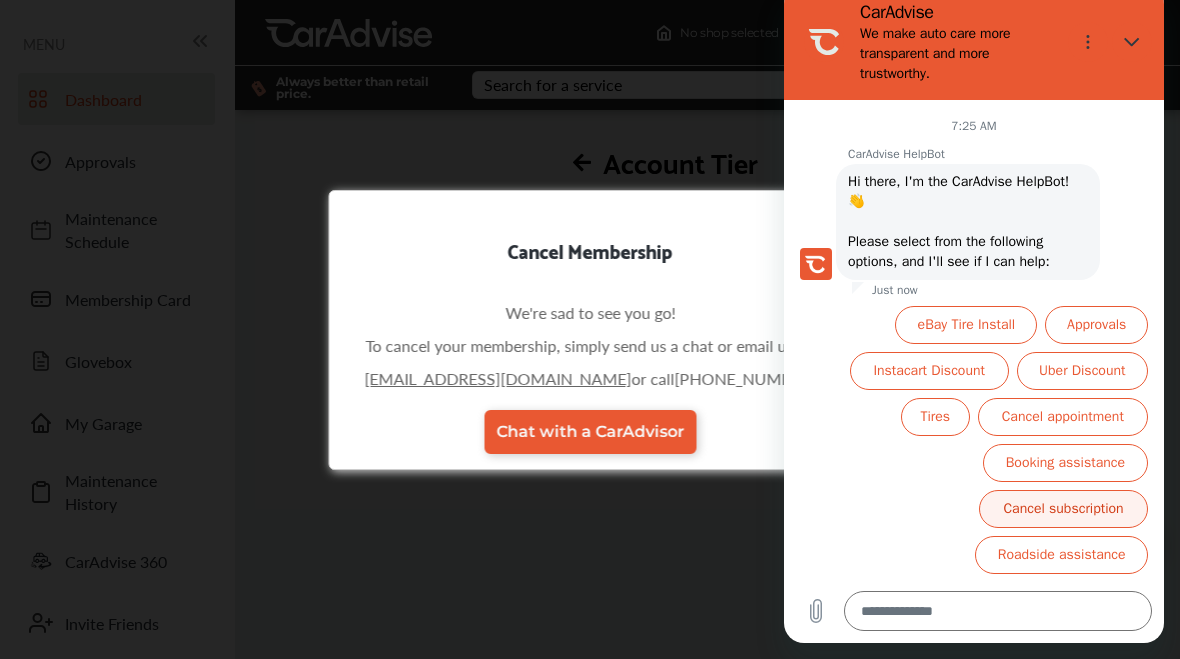 click on "Cancel subscription" at bounding box center (1063, 509) 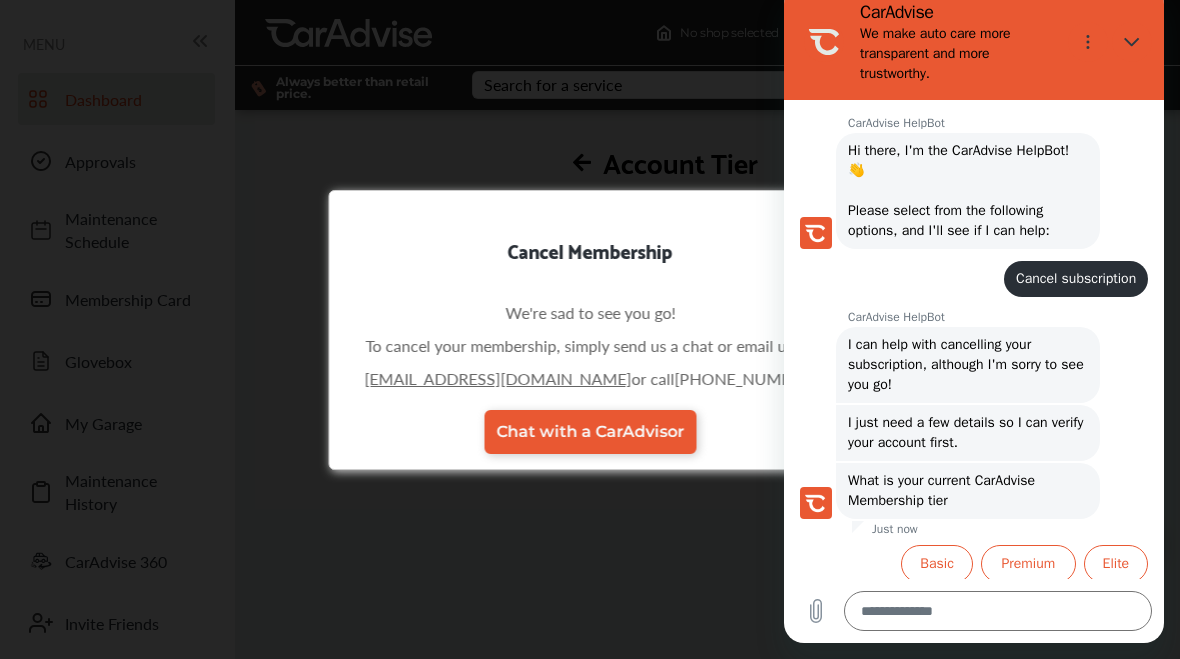 scroll, scrollTop: 78, scrollLeft: 0, axis: vertical 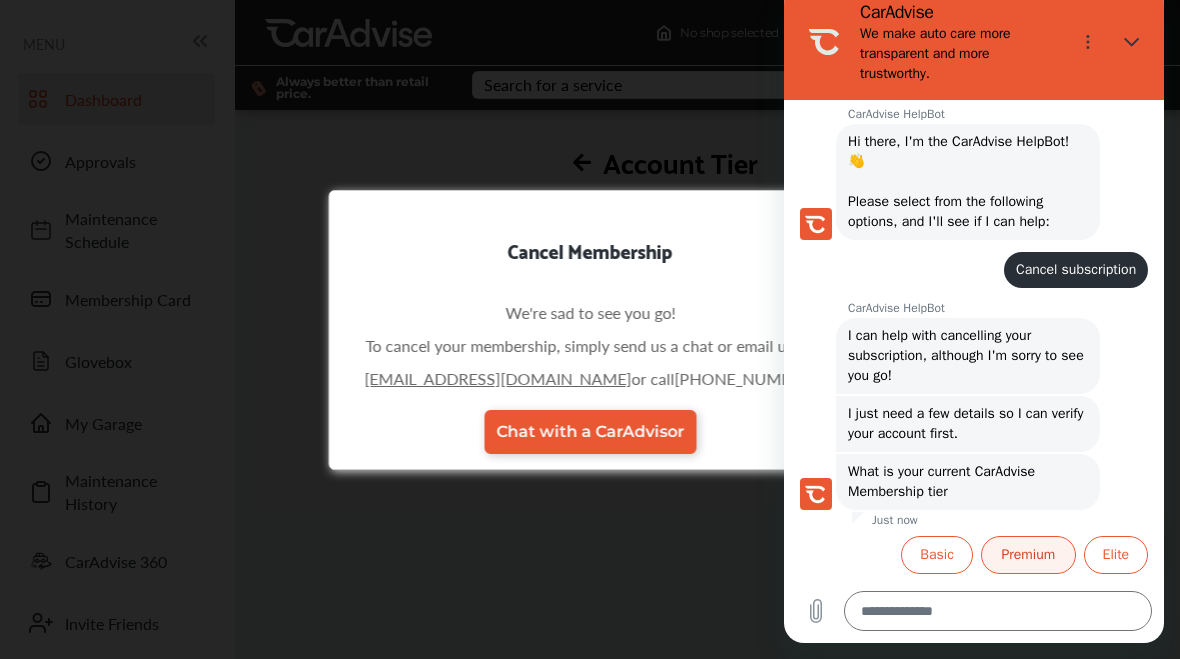 click on "Premium" at bounding box center [1028, 555] 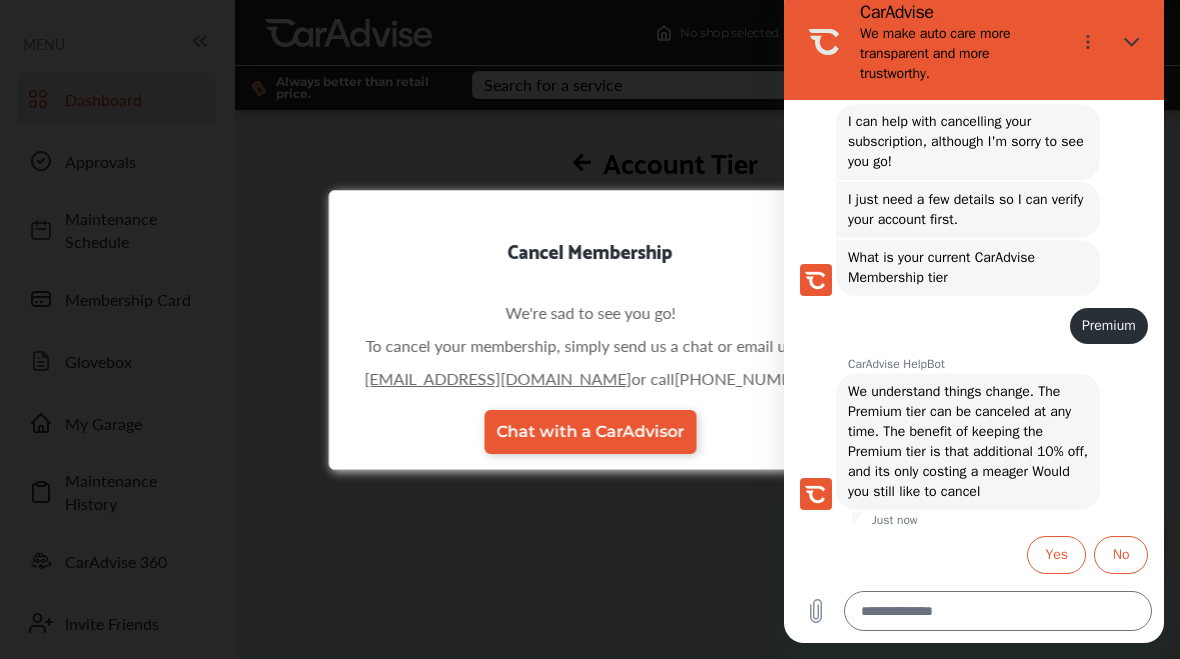 scroll, scrollTop: 312, scrollLeft: 0, axis: vertical 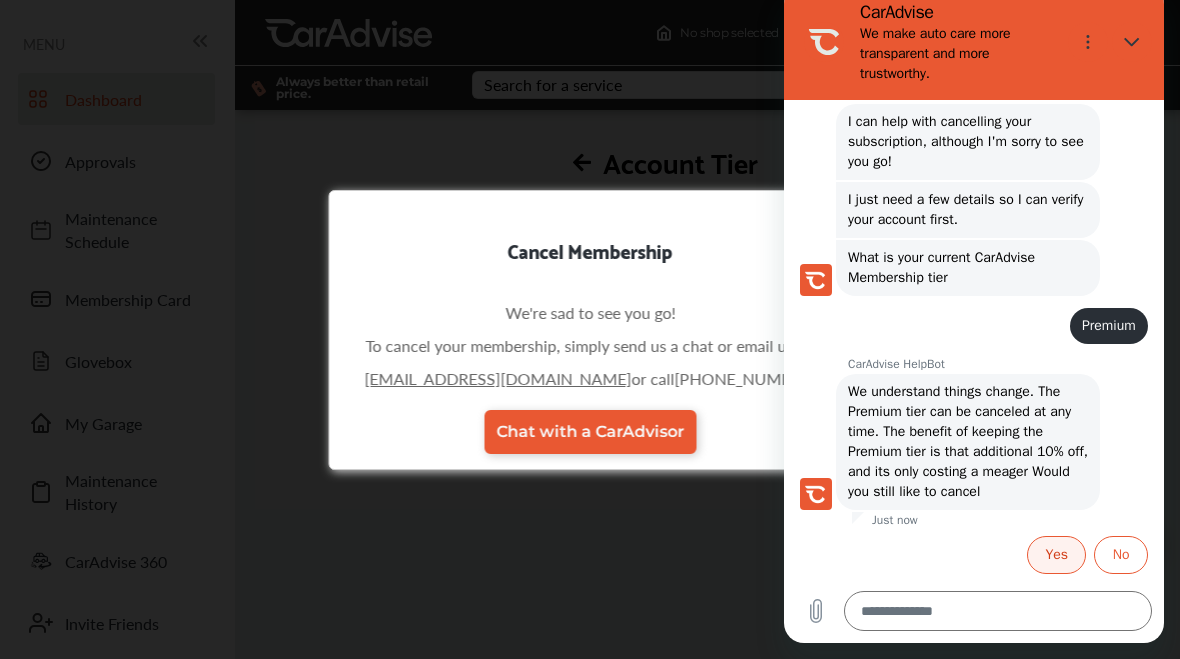 click on "Yes" at bounding box center (1056, 555) 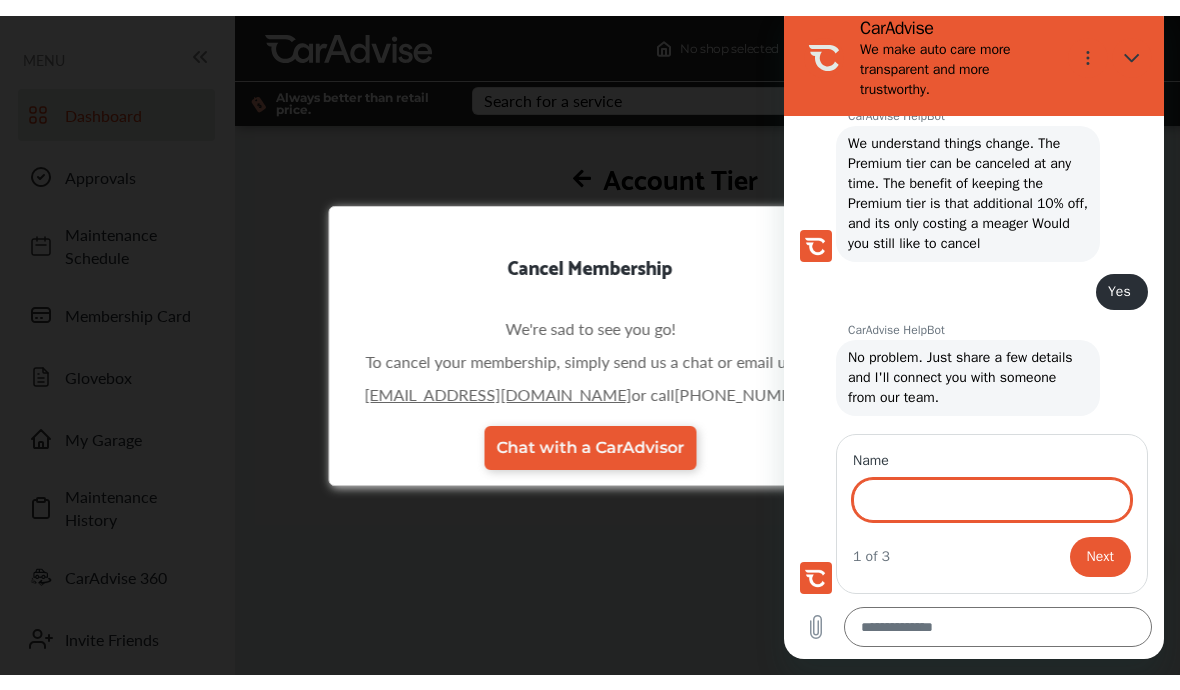 scroll, scrollTop: 574, scrollLeft: 0, axis: vertical 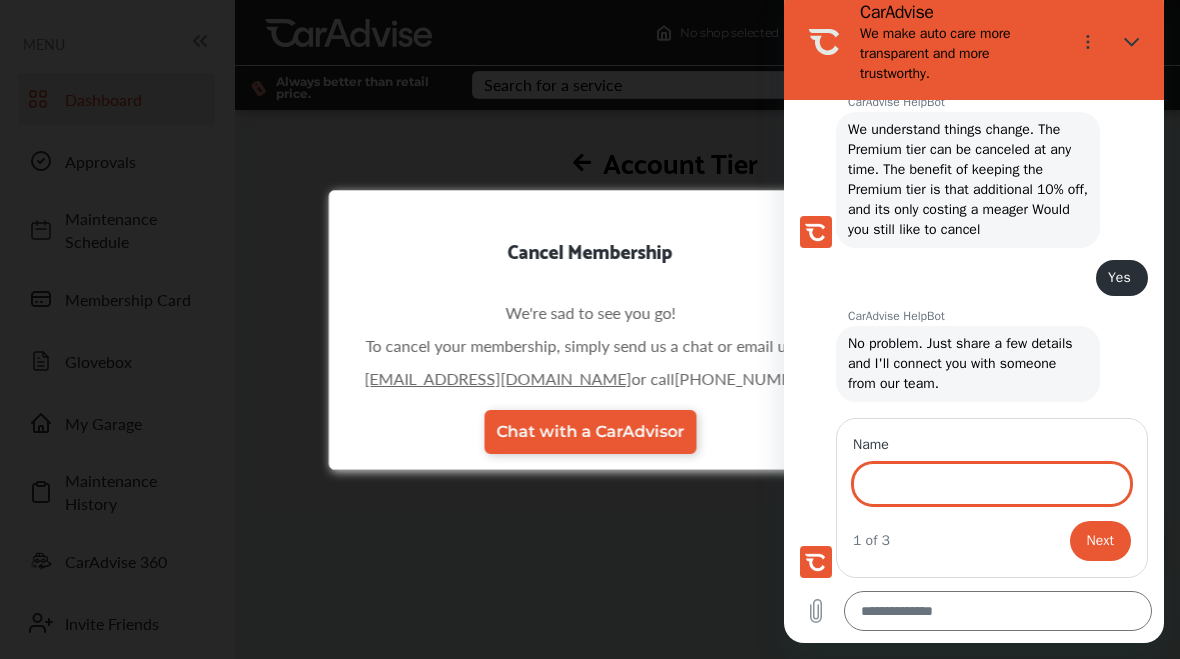 click on "Name" at bounding box center [992, 484] 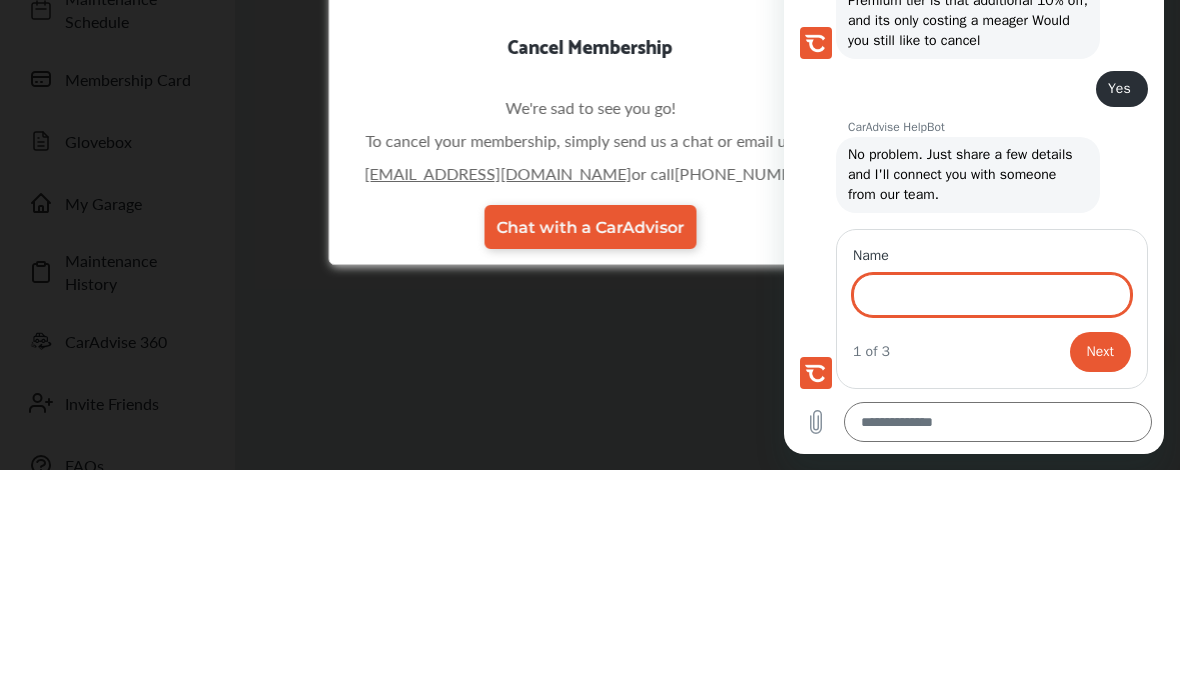 scroll, scrollTop: 574, scrollLeft: 0, axis: vertical 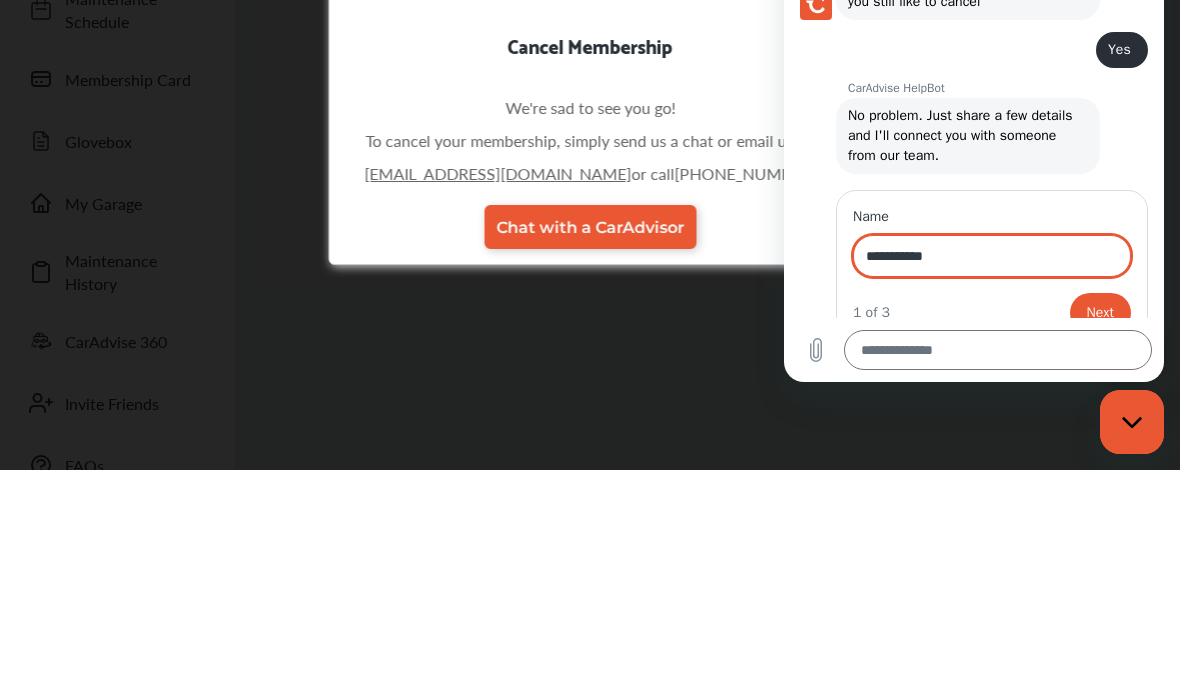 type on "**********" 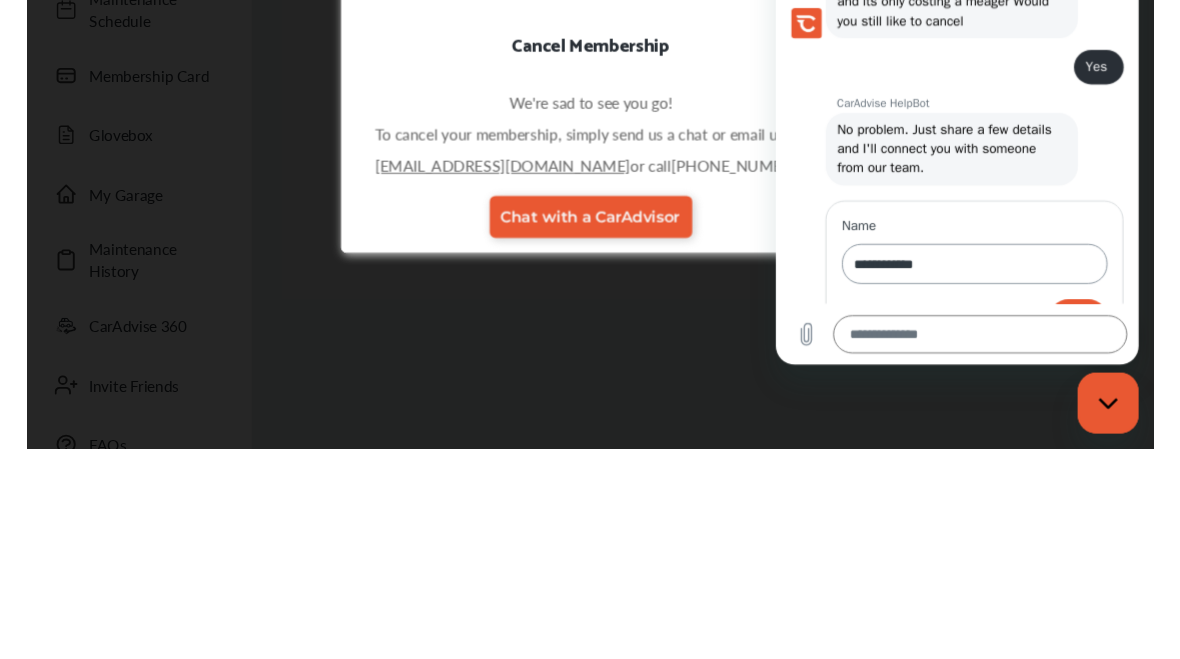 type on "*" 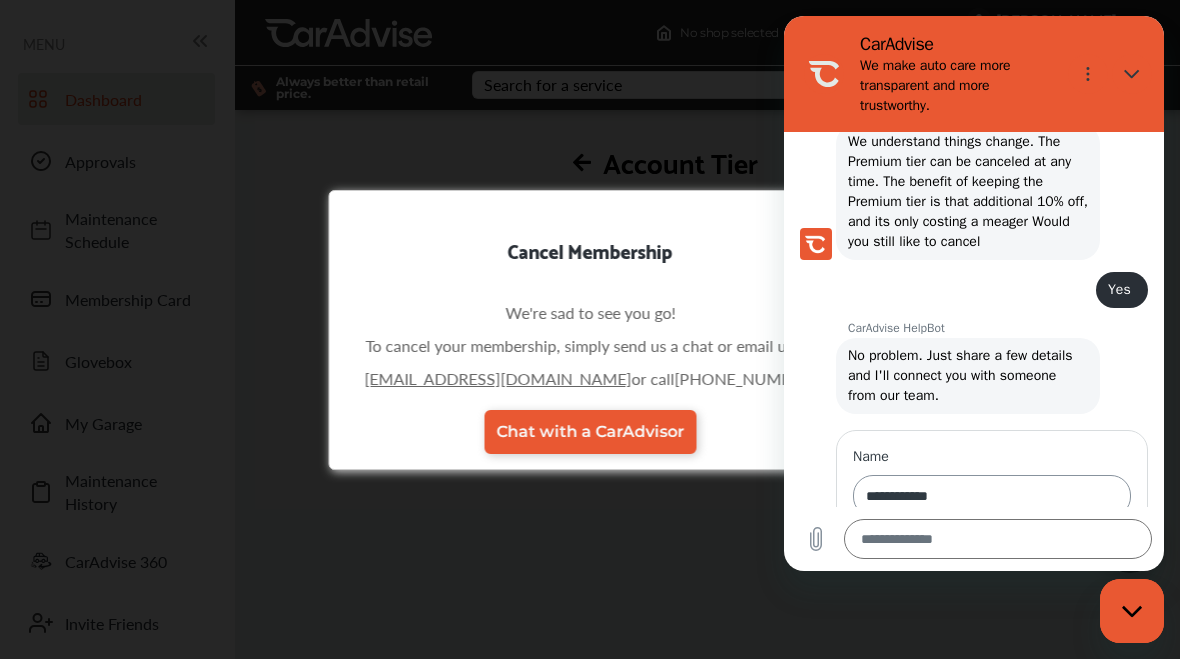 scroll, scrollTop: 574, scrollLeft: 0, axis: vertical 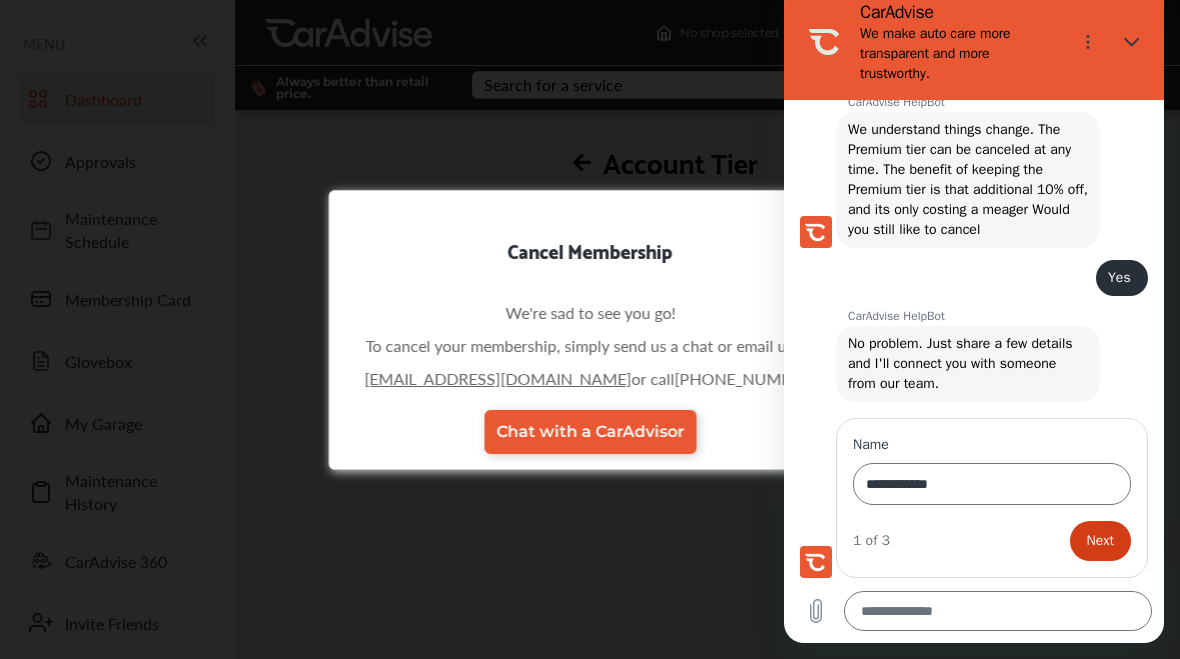 type on "**********" 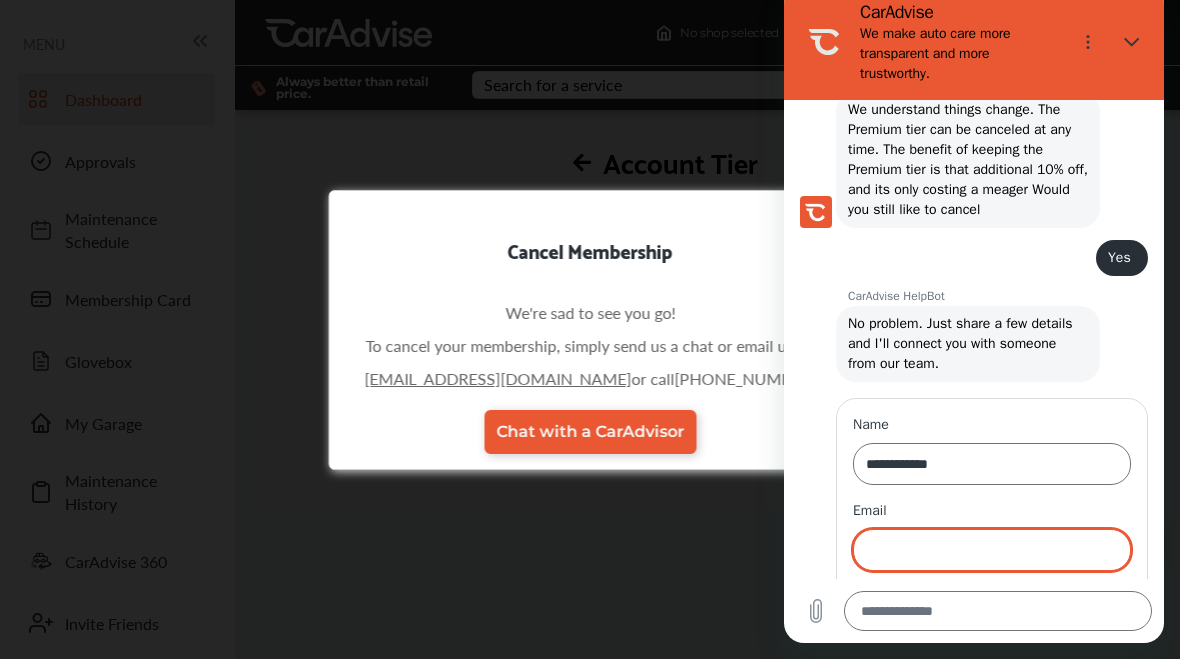 type on "*" 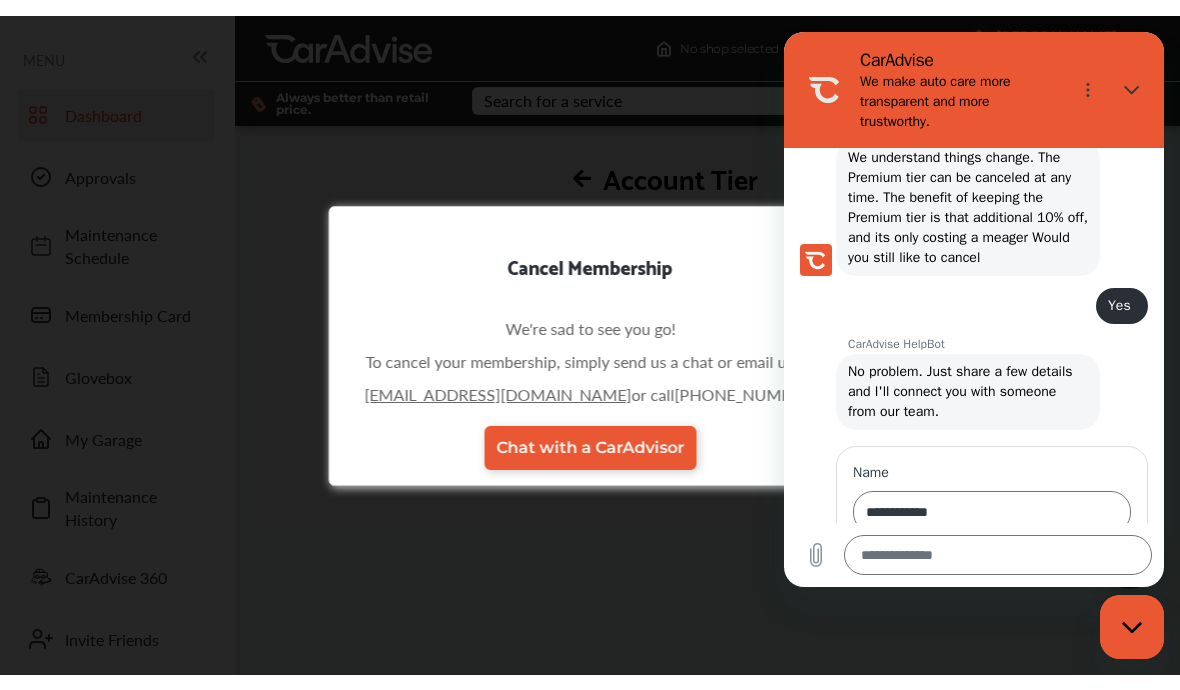 scroll, scrollTop: 252, scrollLeft: 0, axis: vertical 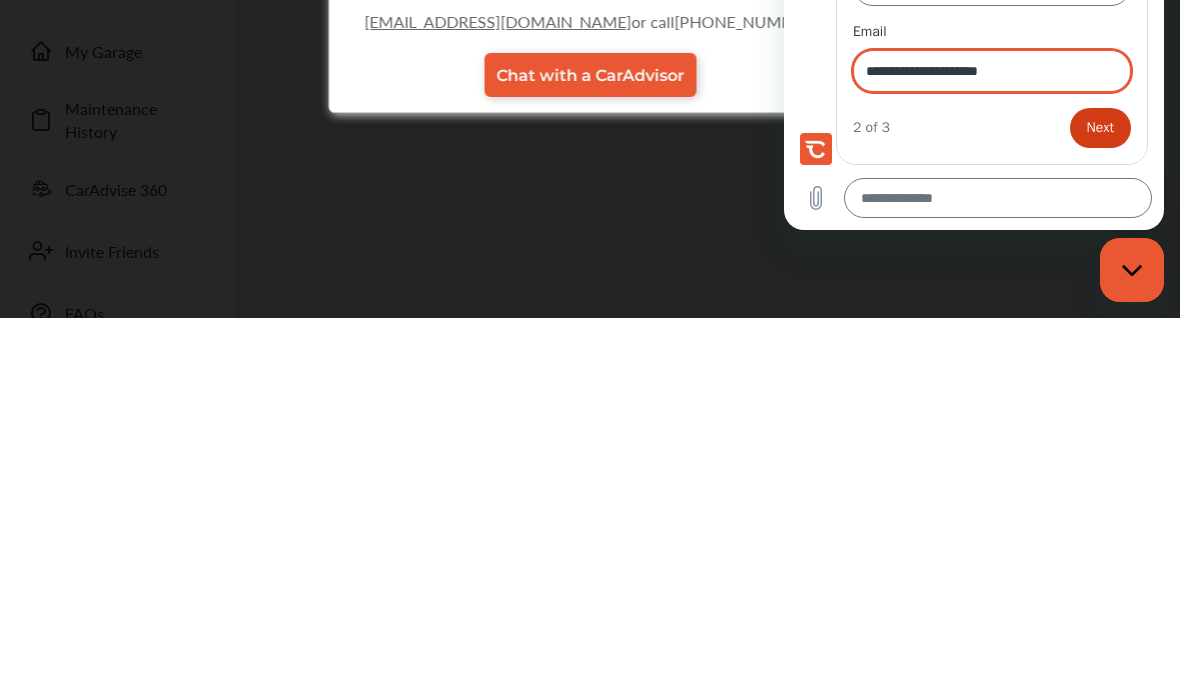 type on "**********" 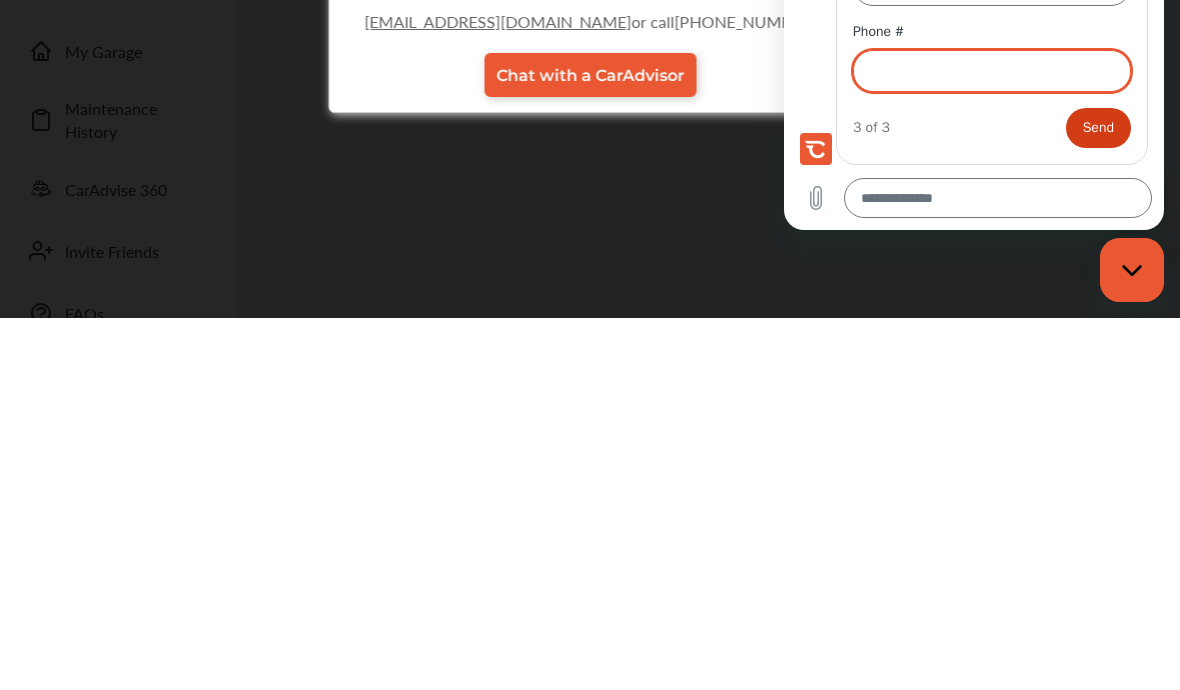 scroll, scrollTop: 799, scrollLeft: 0, axis: vertical 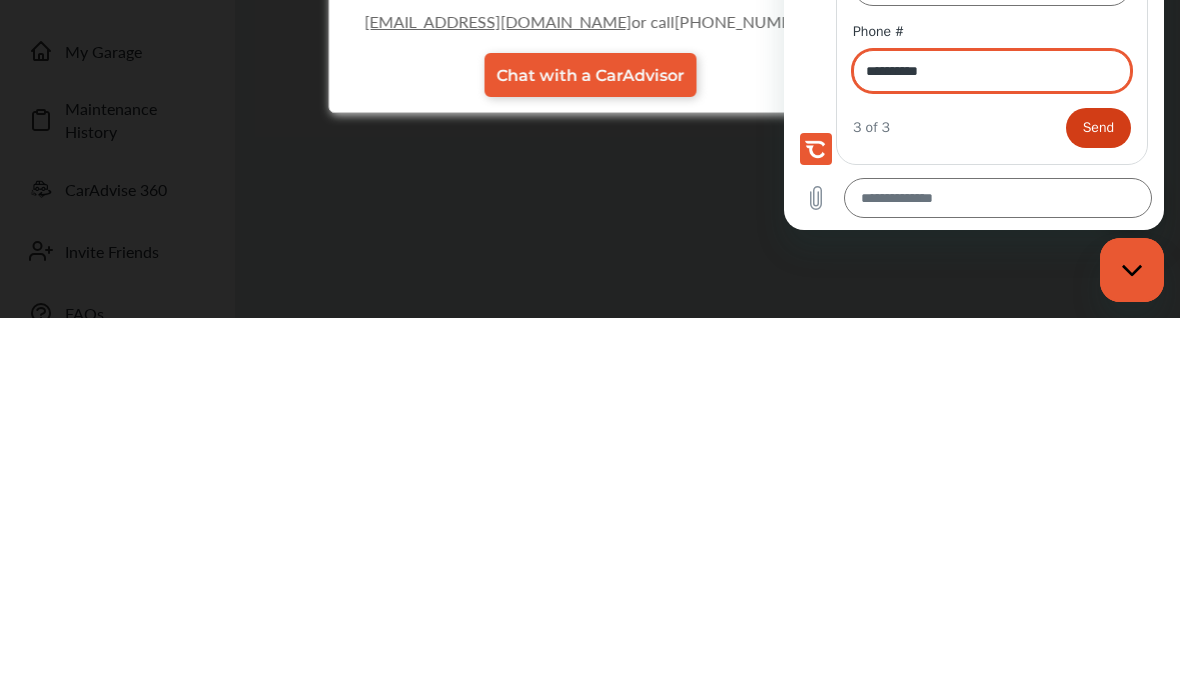 type on "**********" 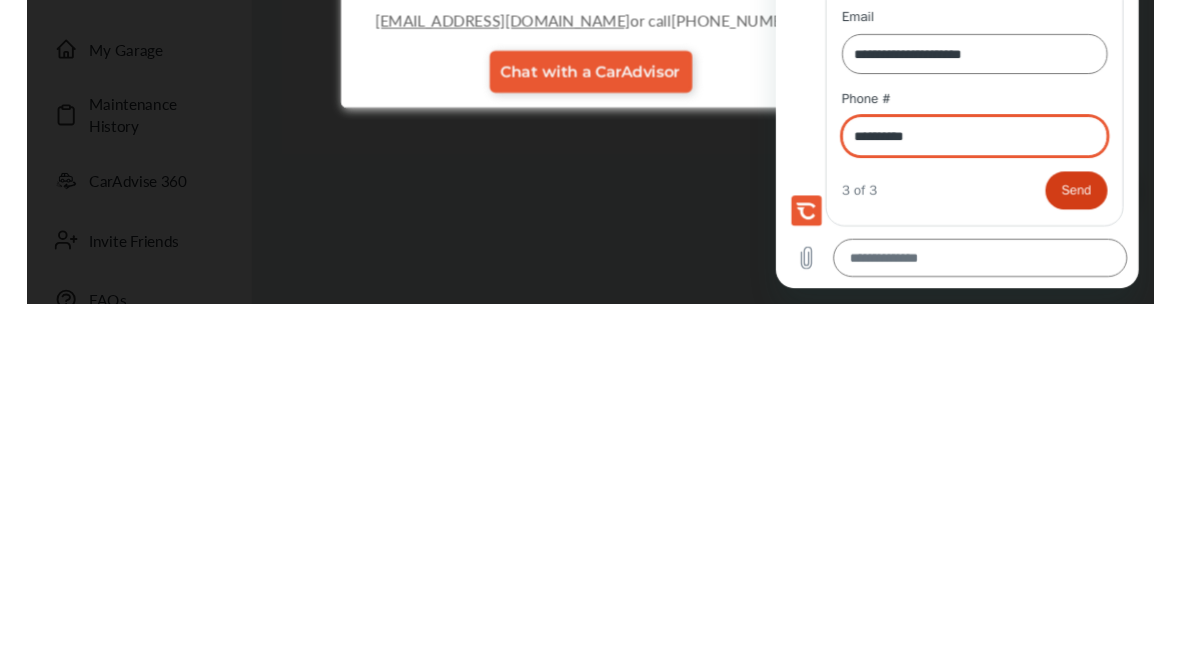 scroll, scrollTop: 283, scrollLeft: 0, axis: vertical 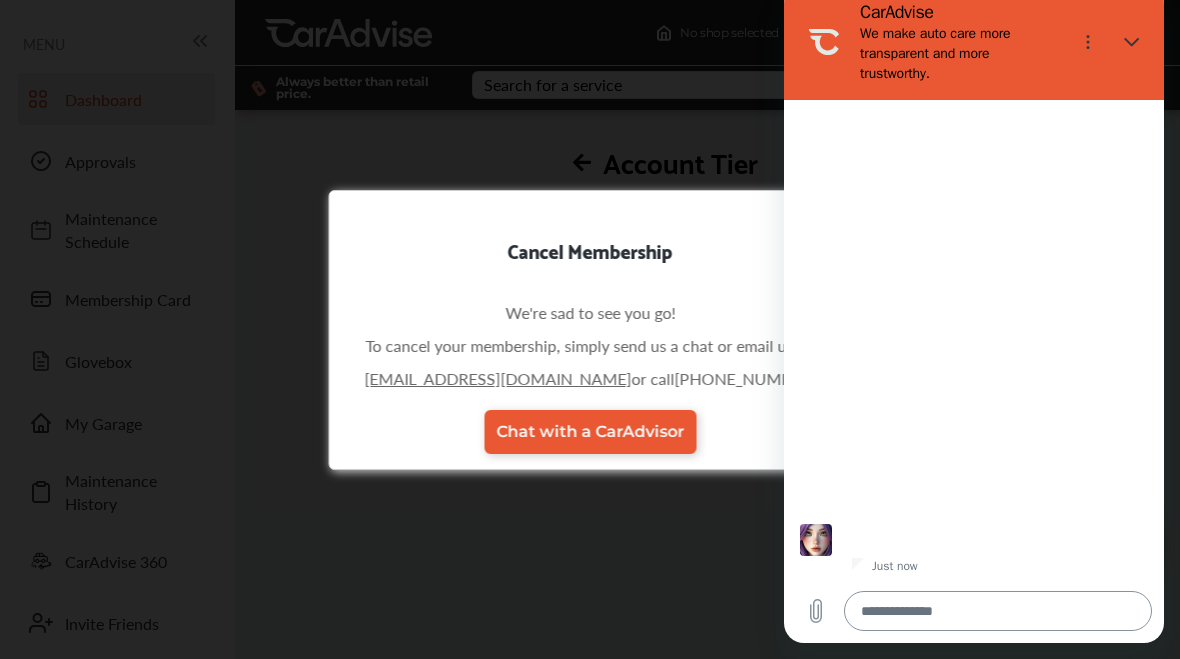 click at bounding box center (998, 611) 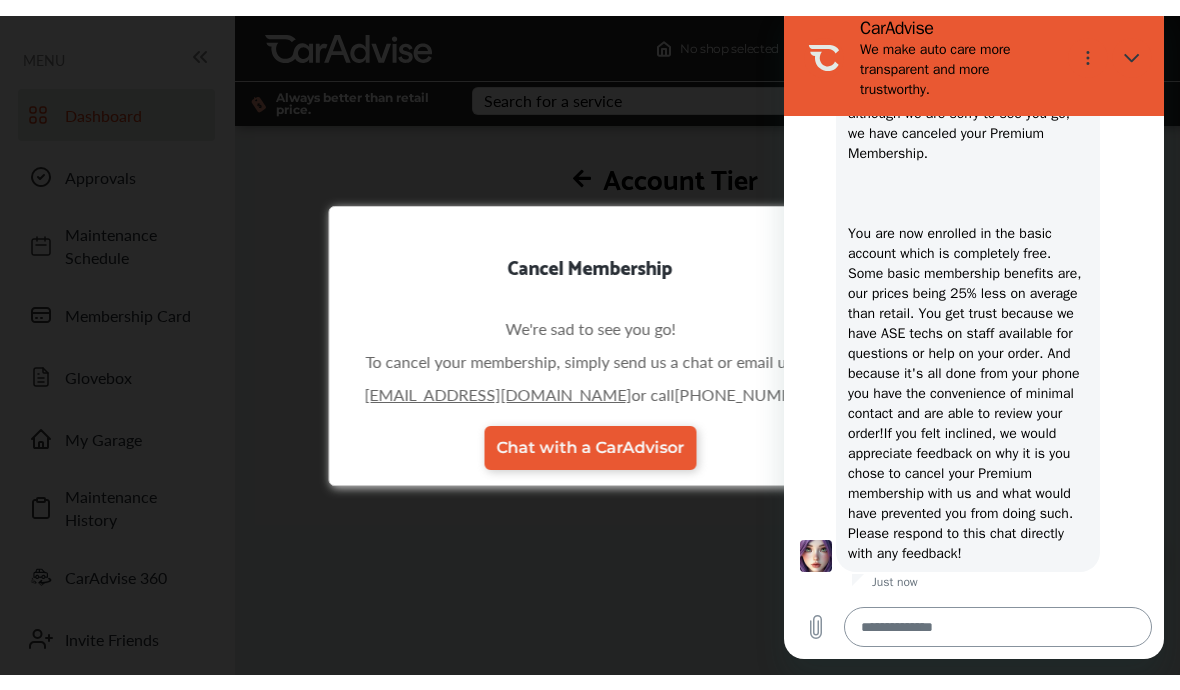 scroll, scrollTop: 252, scrollLeft: 0, axis: vertical 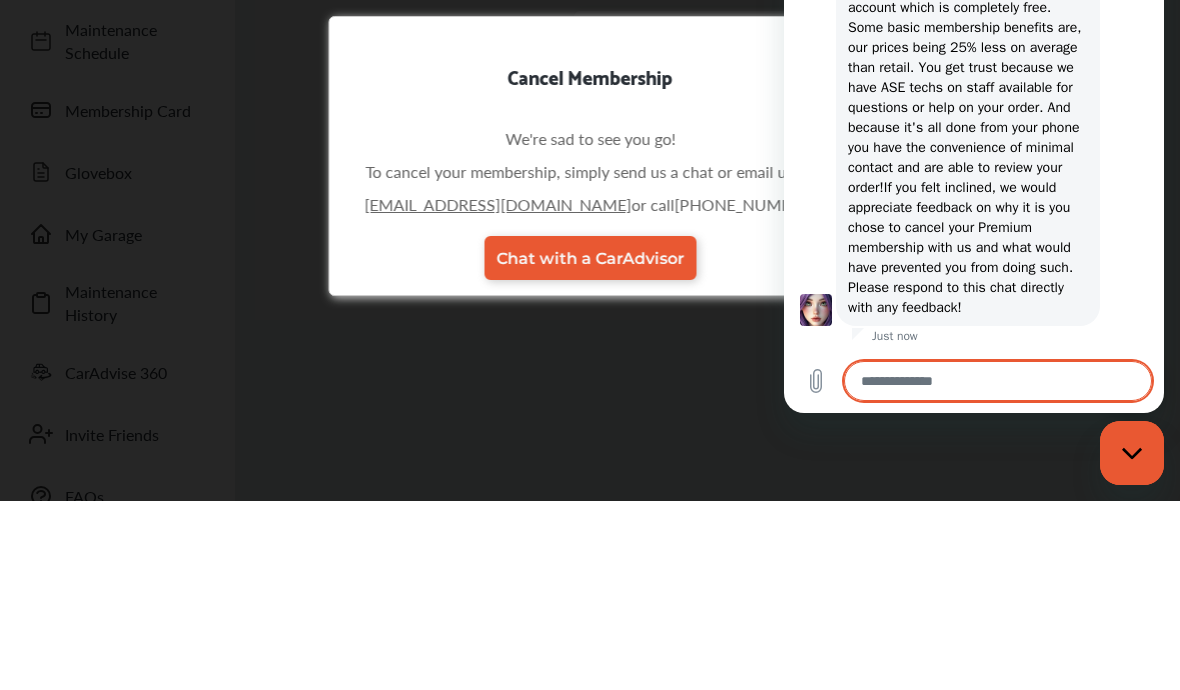 type on "*" 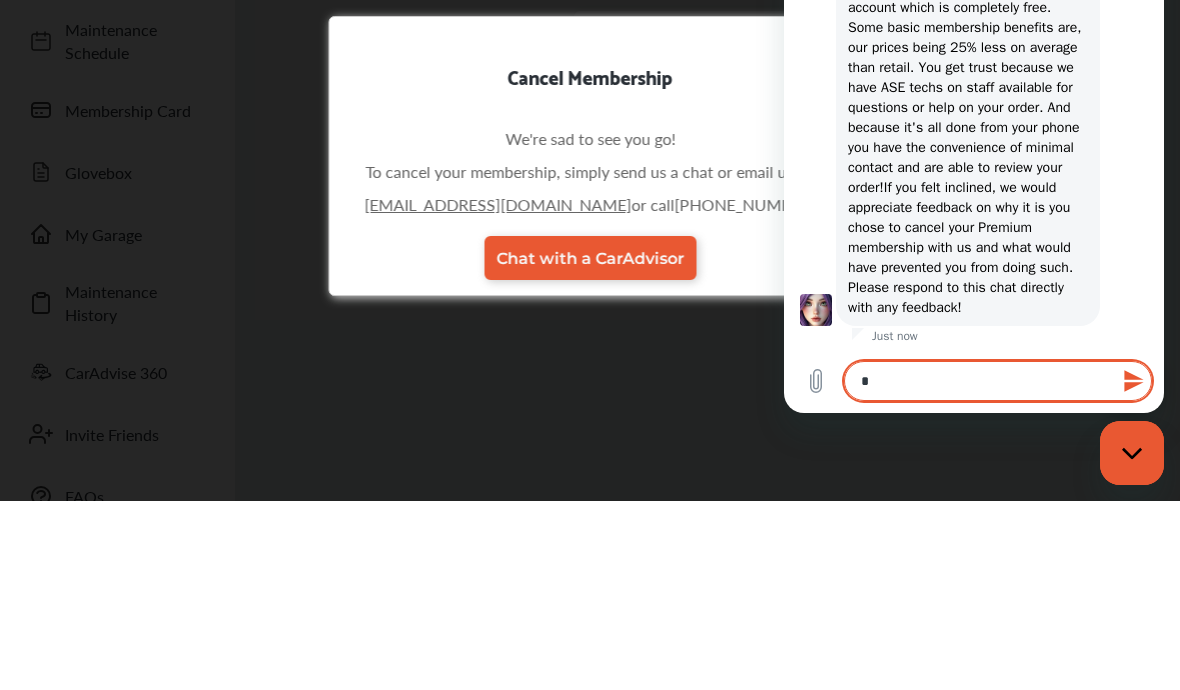 scroll, scrollTop: 269, scrollLeft: 0, axis: vertical 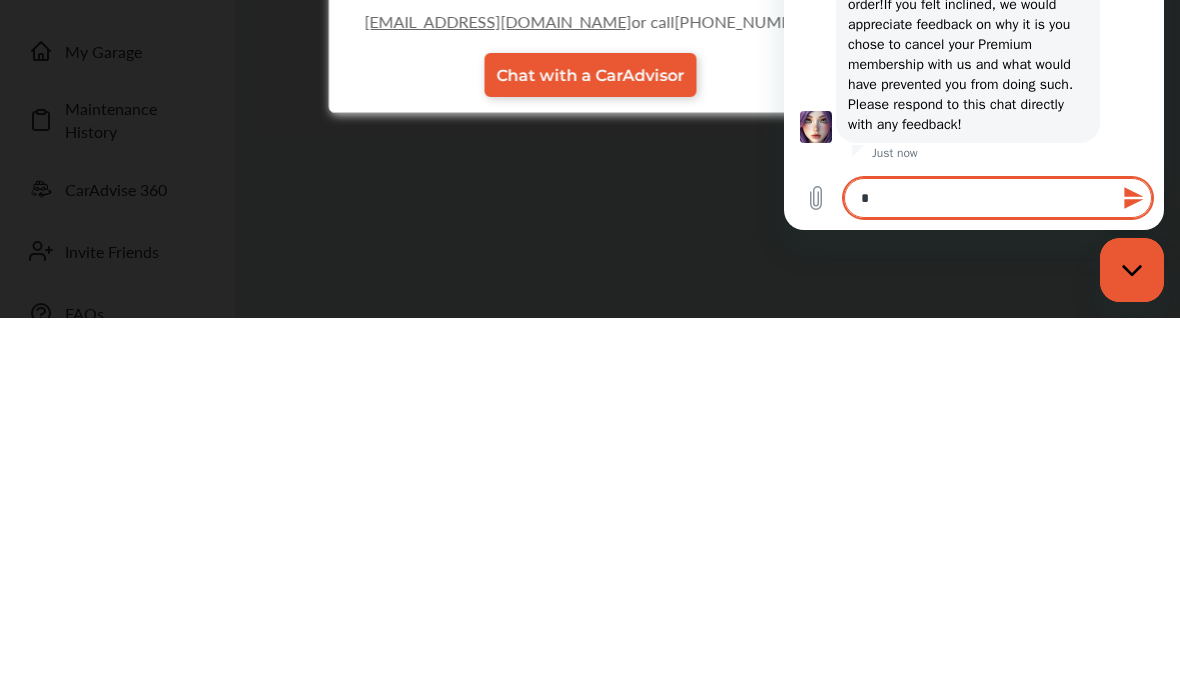 type on "**" 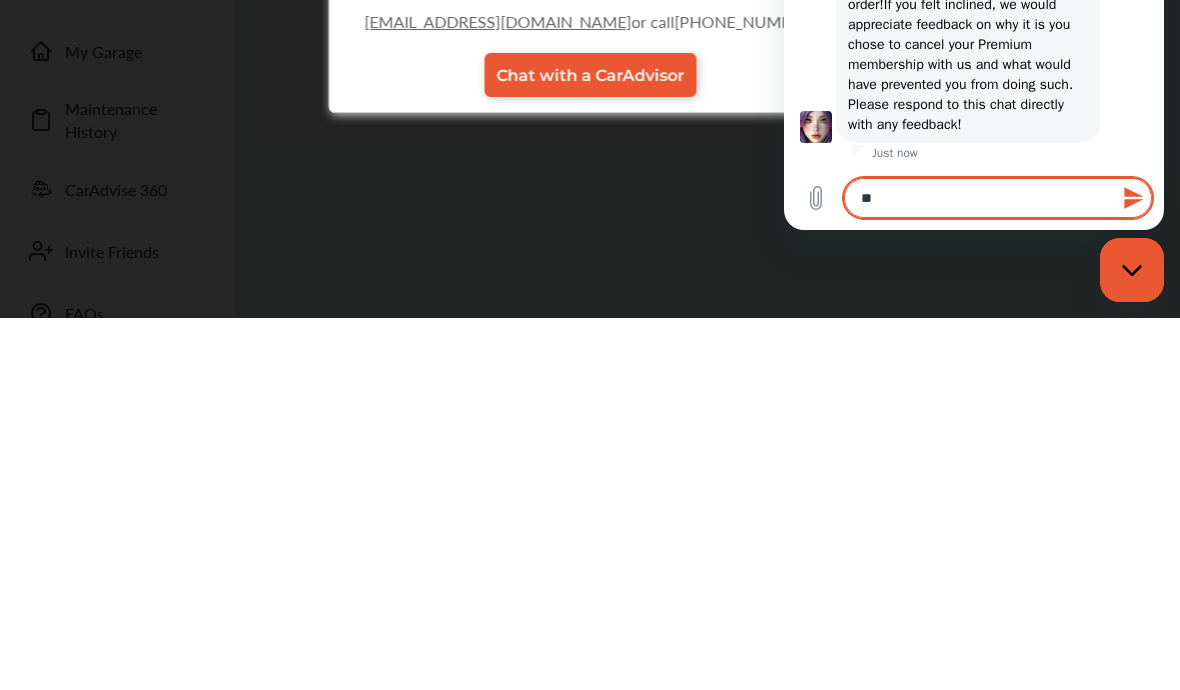 type on "**" 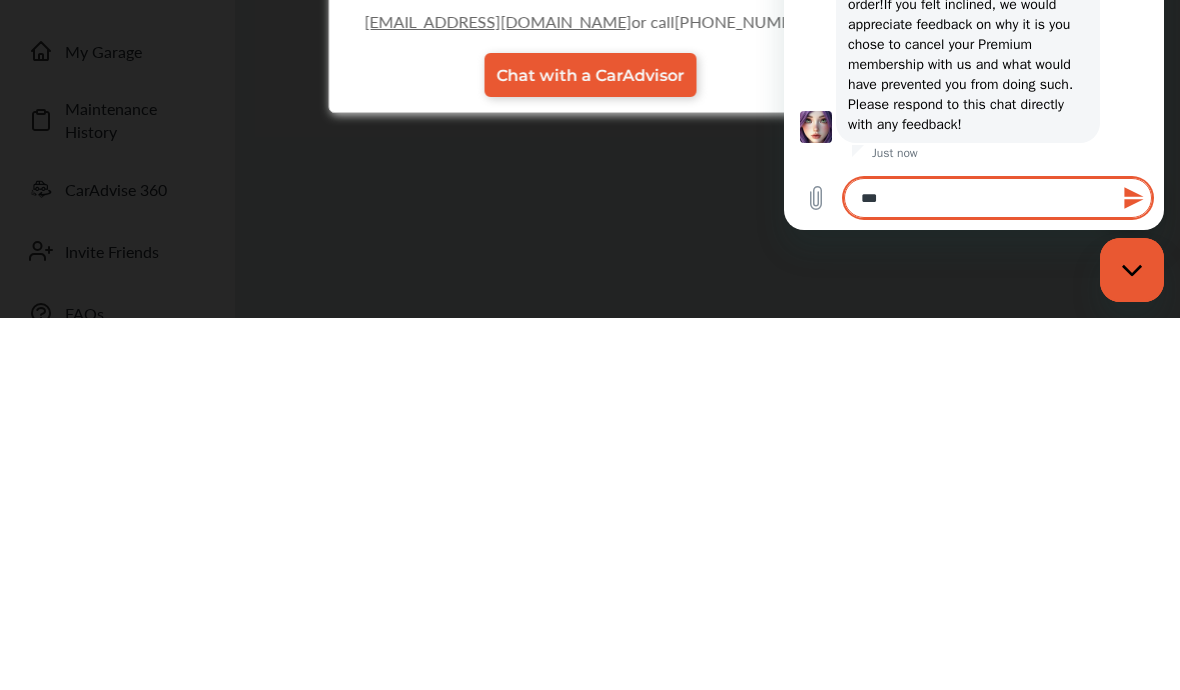 type on "*" 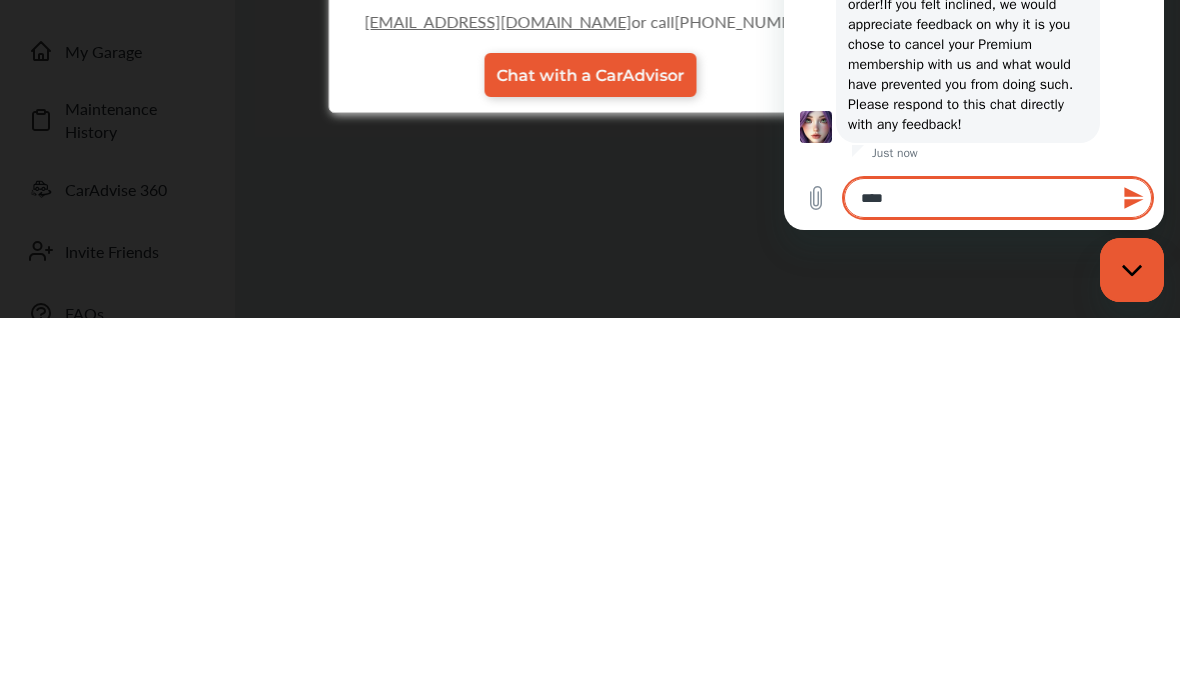 type on "*****" 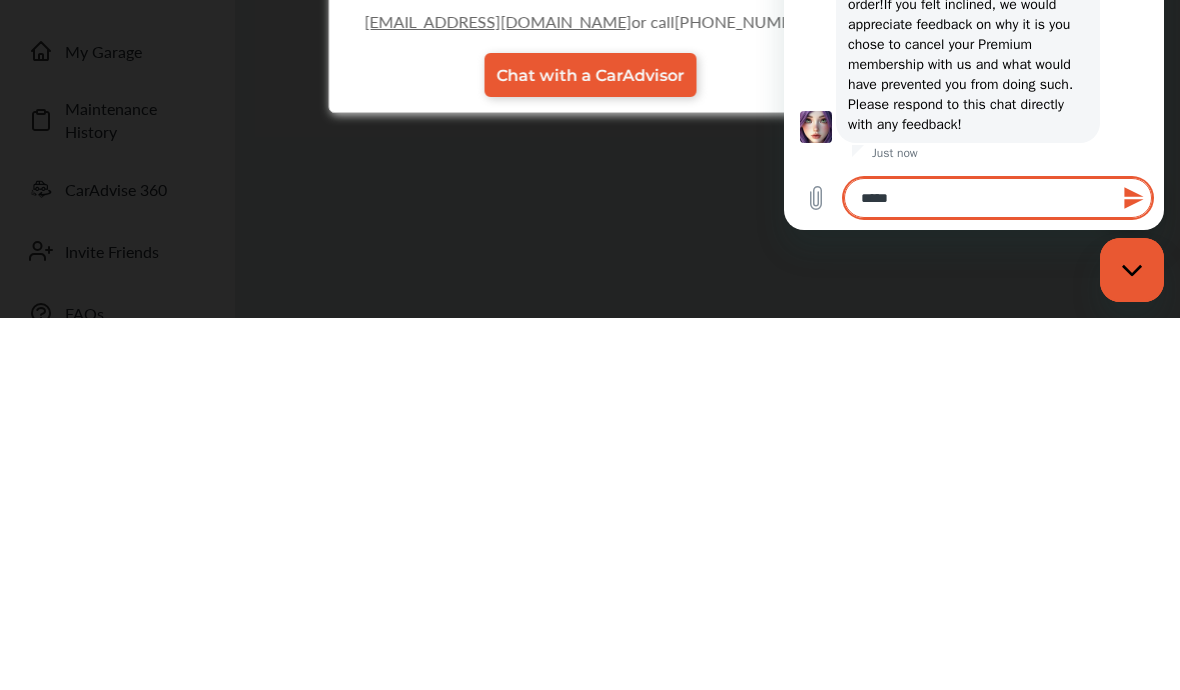 type on "*" 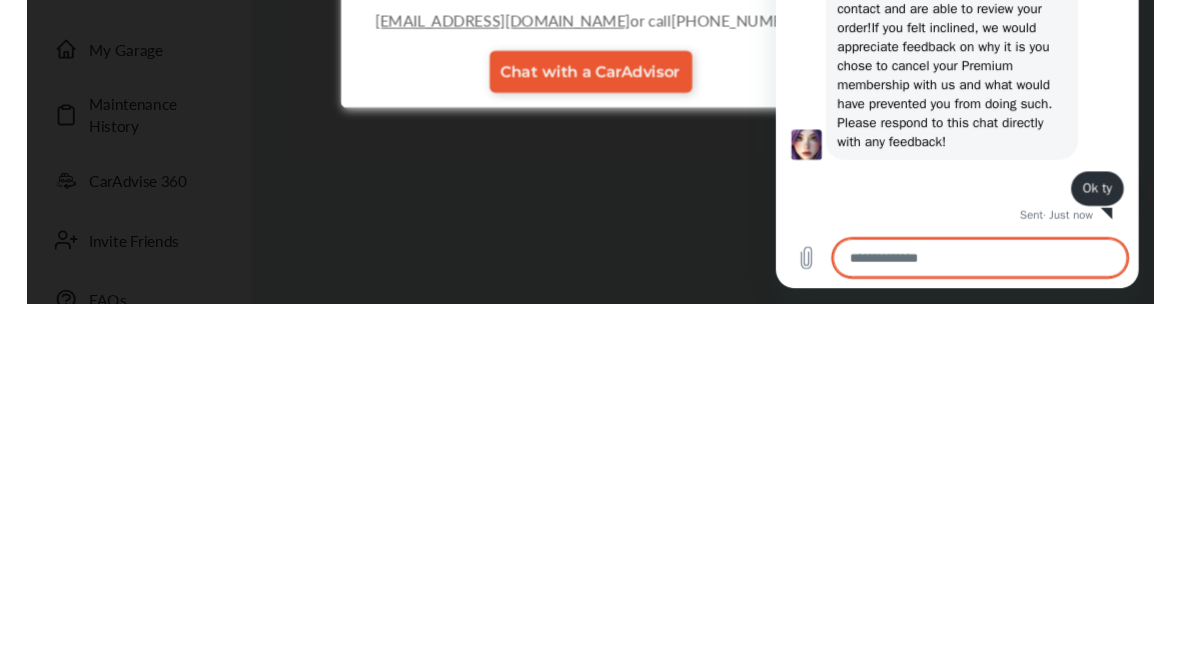 scroll, scrollTop: 283, scrollLeft: 0, axis: vertical 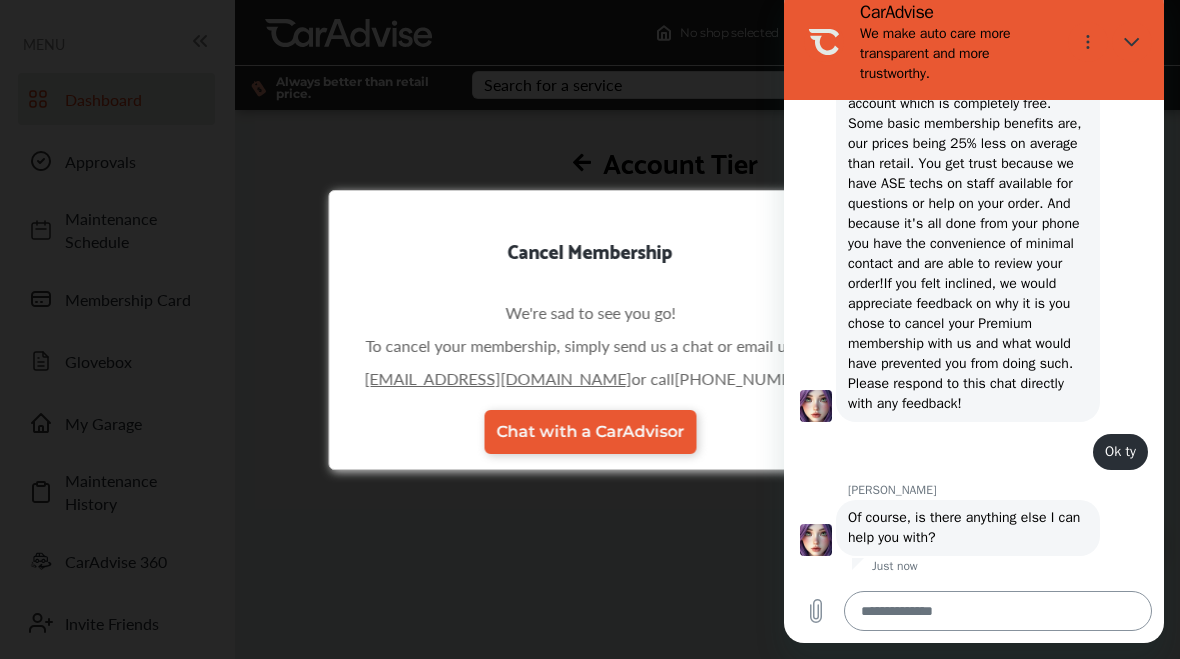 click at bounding box center [998, 611] 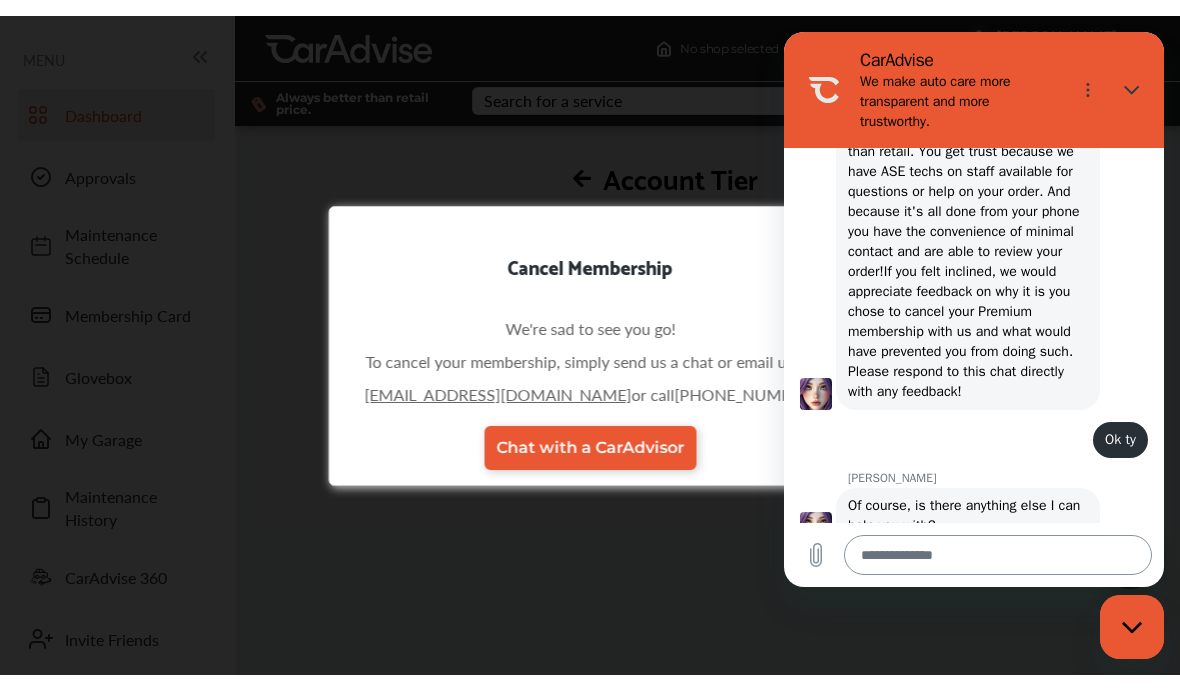 scroll, scrollTop: 252, scrollLeft: 0, axis: vertical 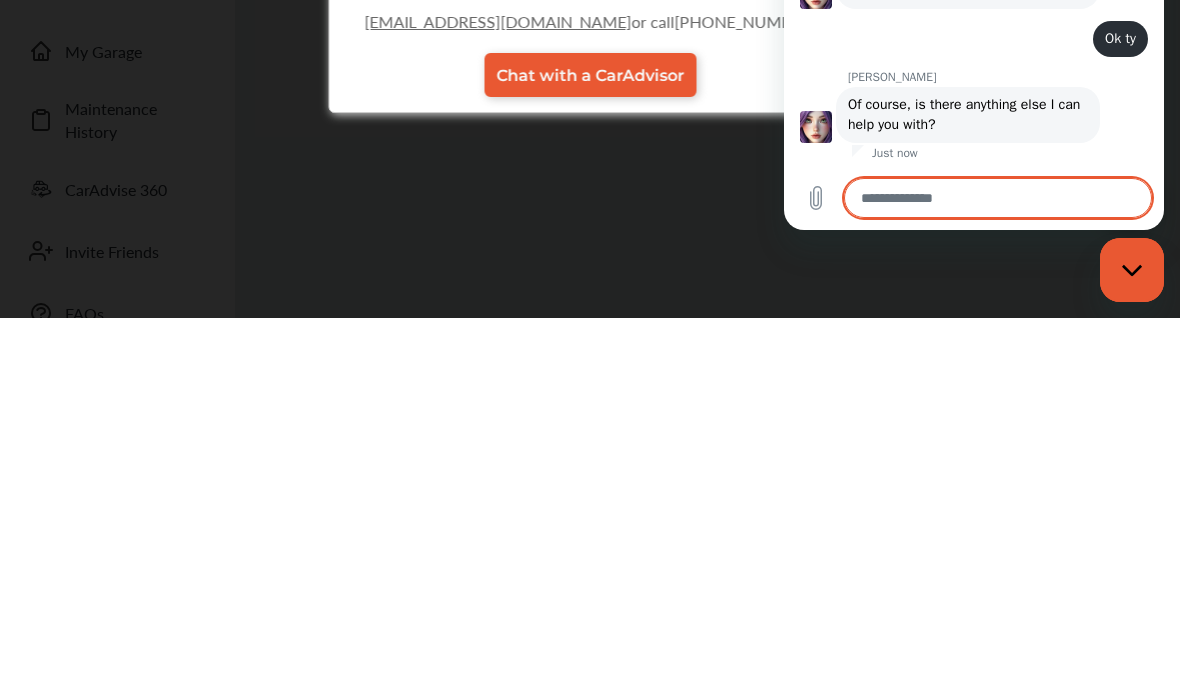 type on "*" 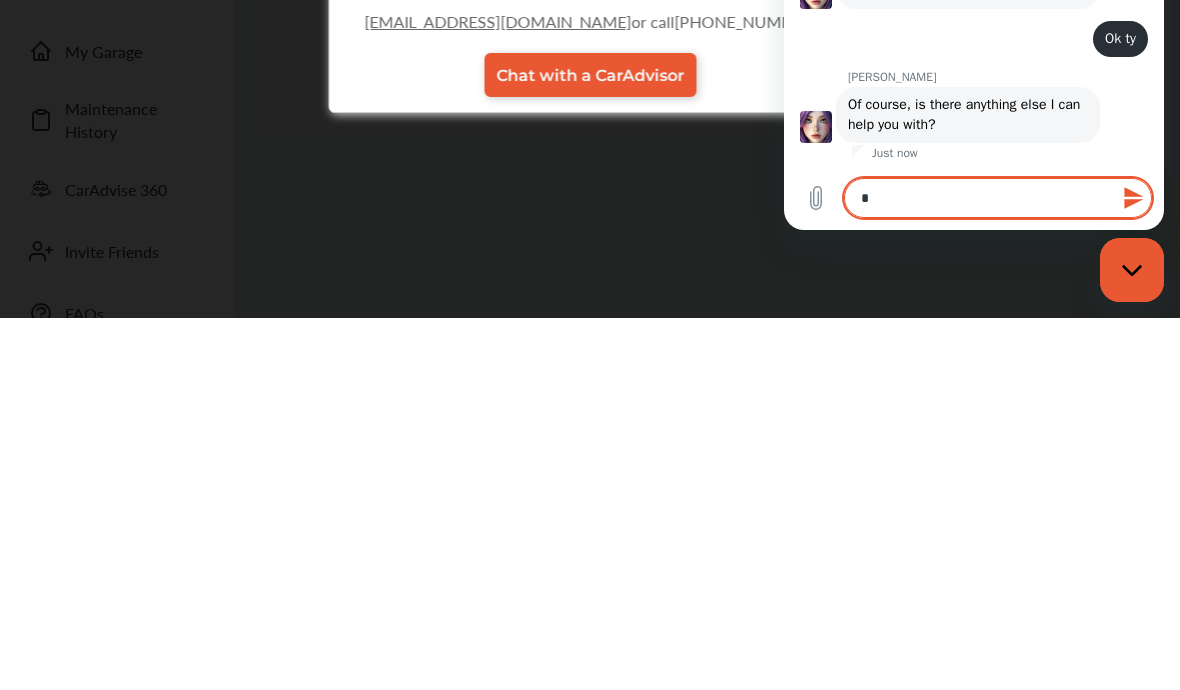 type on "**" 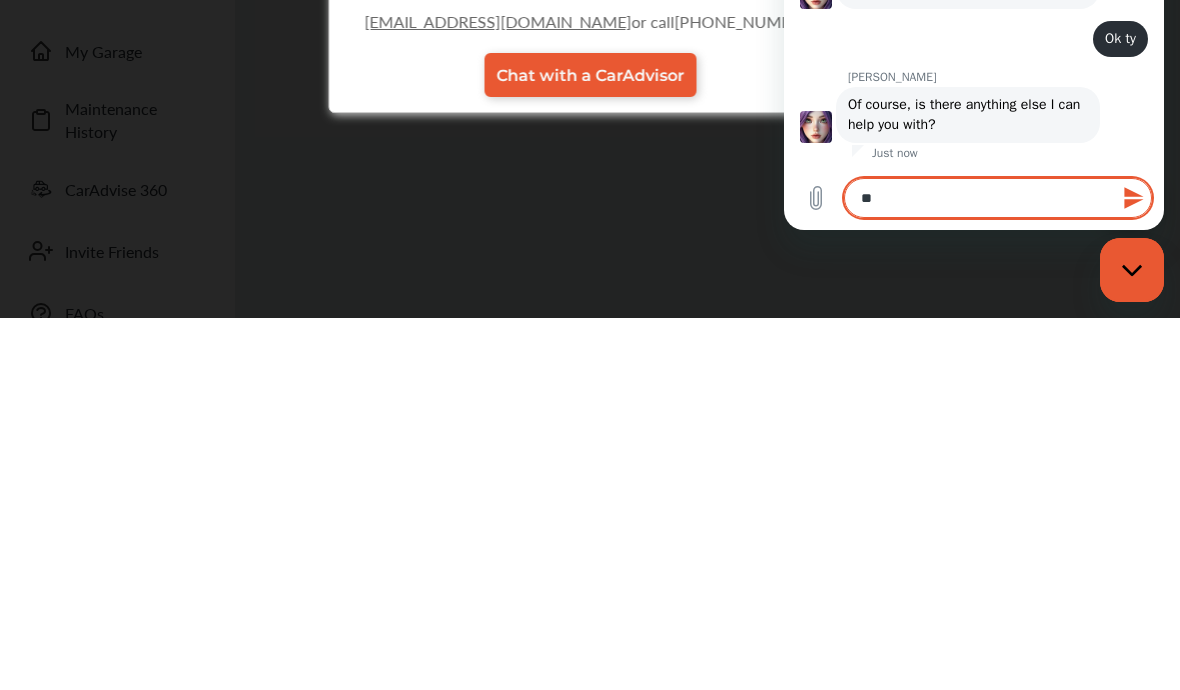 type on "**" 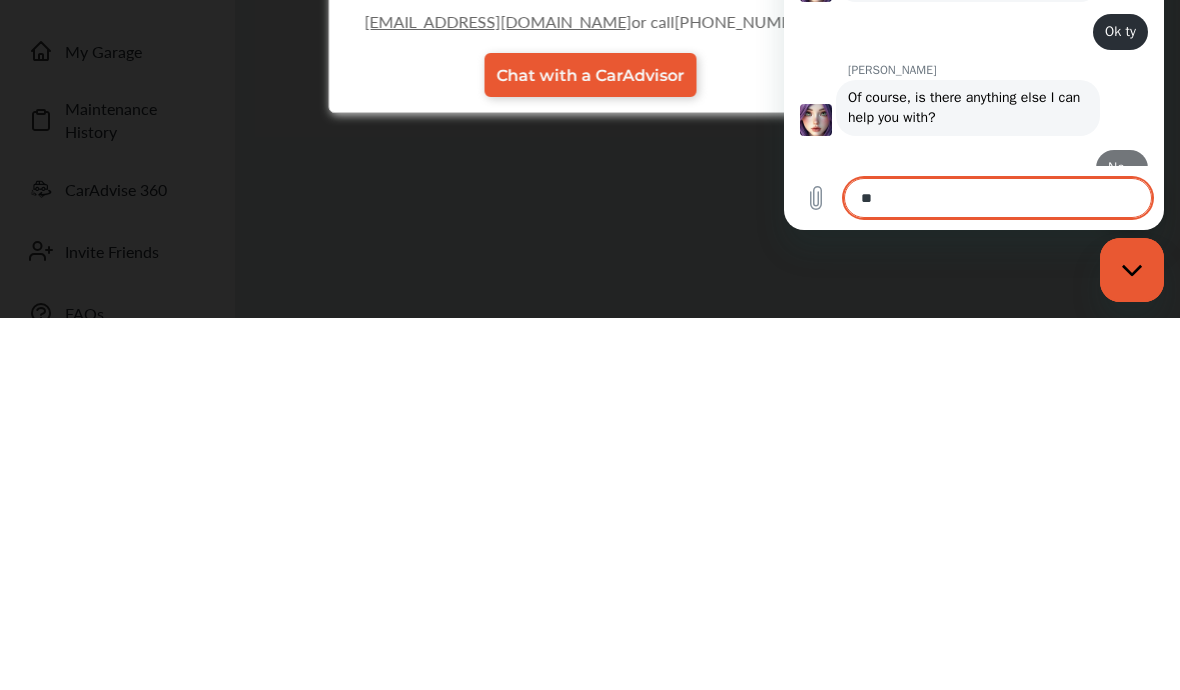type 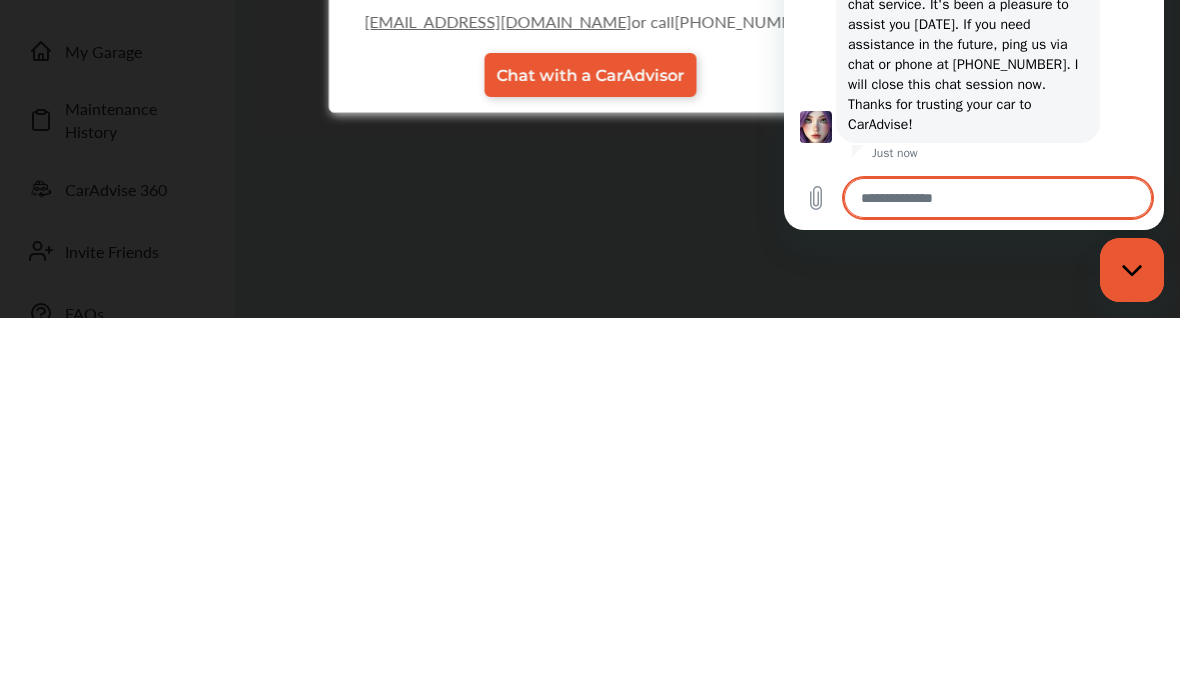 scroll, scrollTop: 1915, scrollLeft: 0, axis: vertical 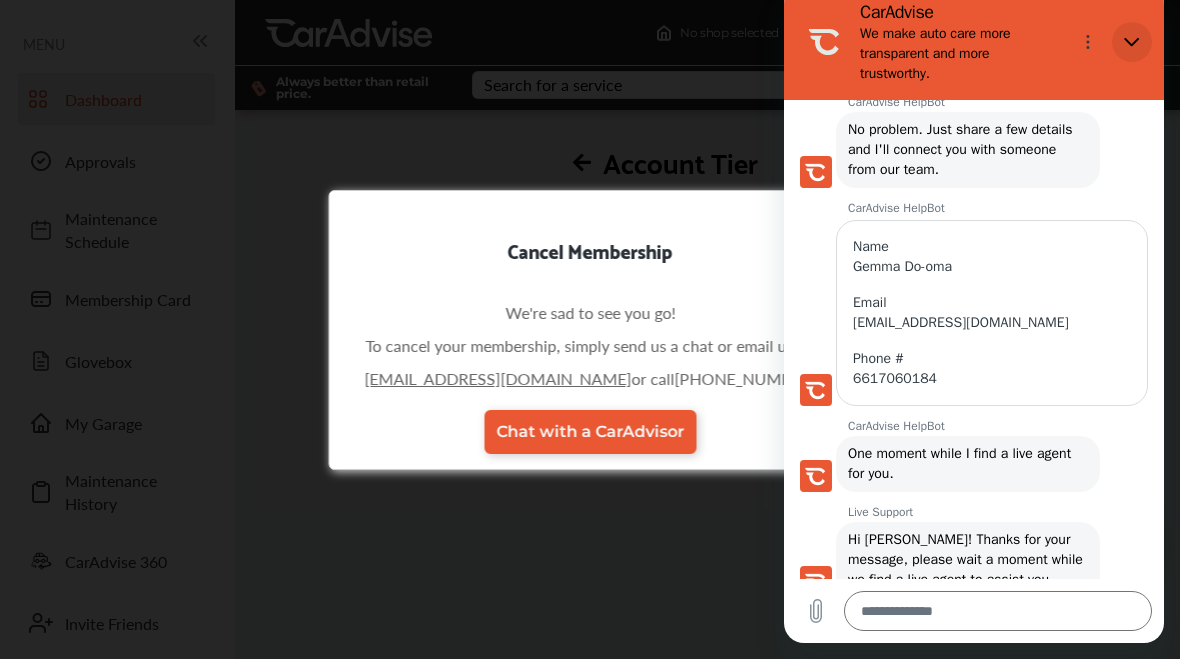 click at bounding box center [1132, 42] 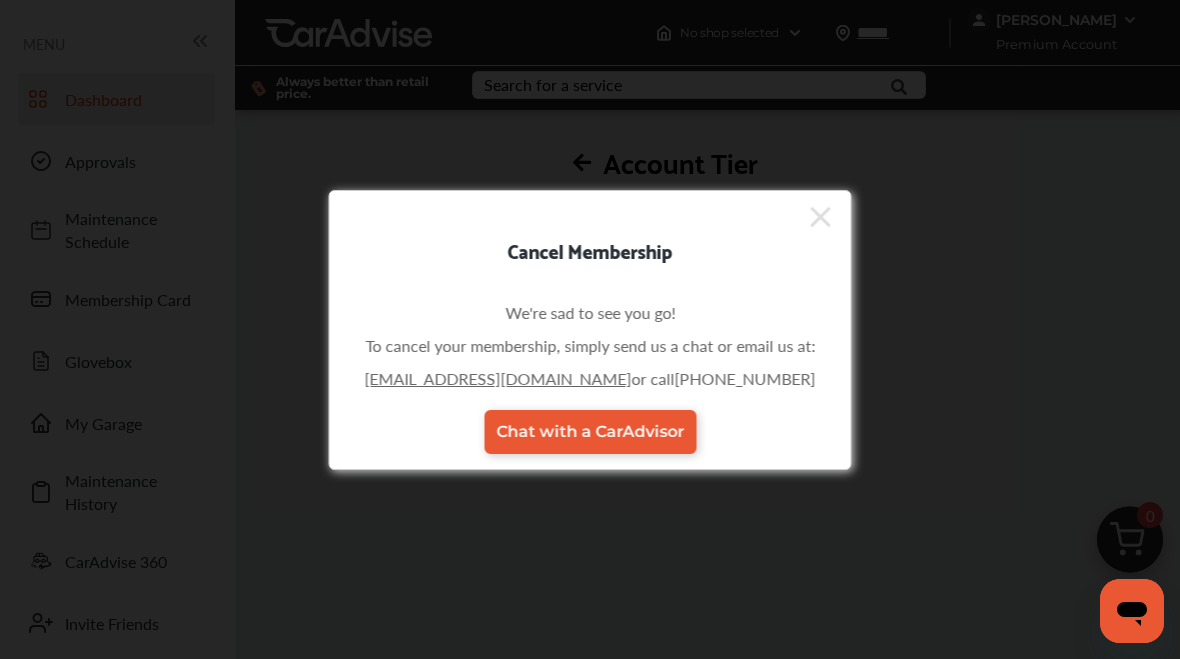 click 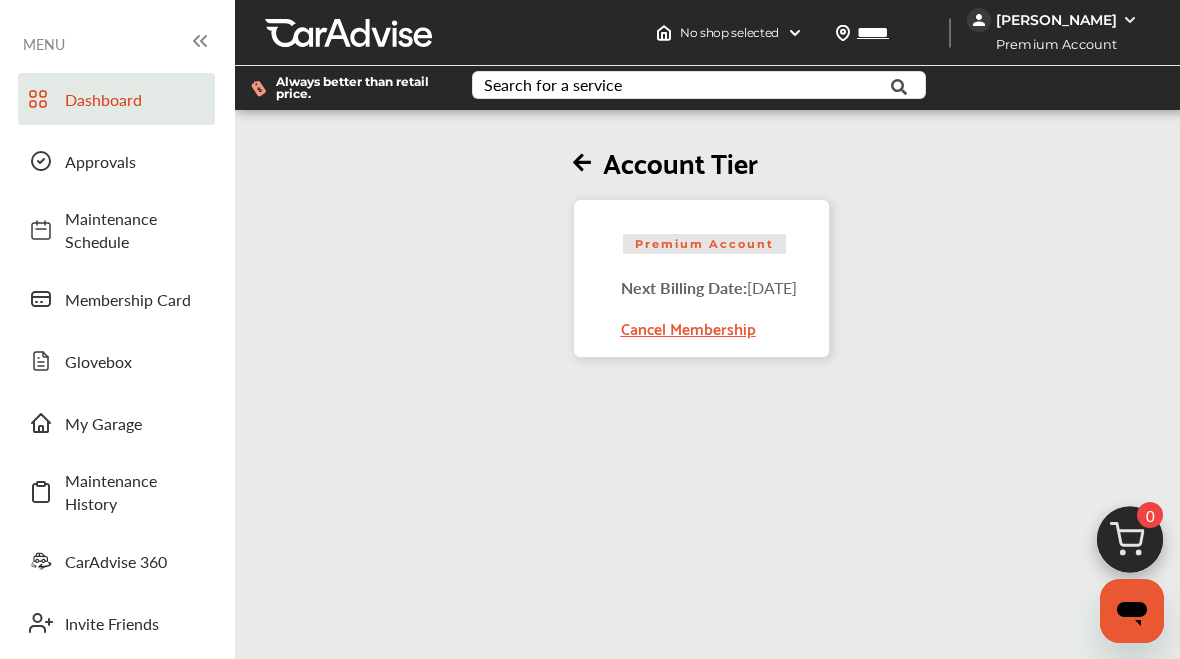 scroll, scrollTop: 541, scrollLeft: 0, axis: vertical 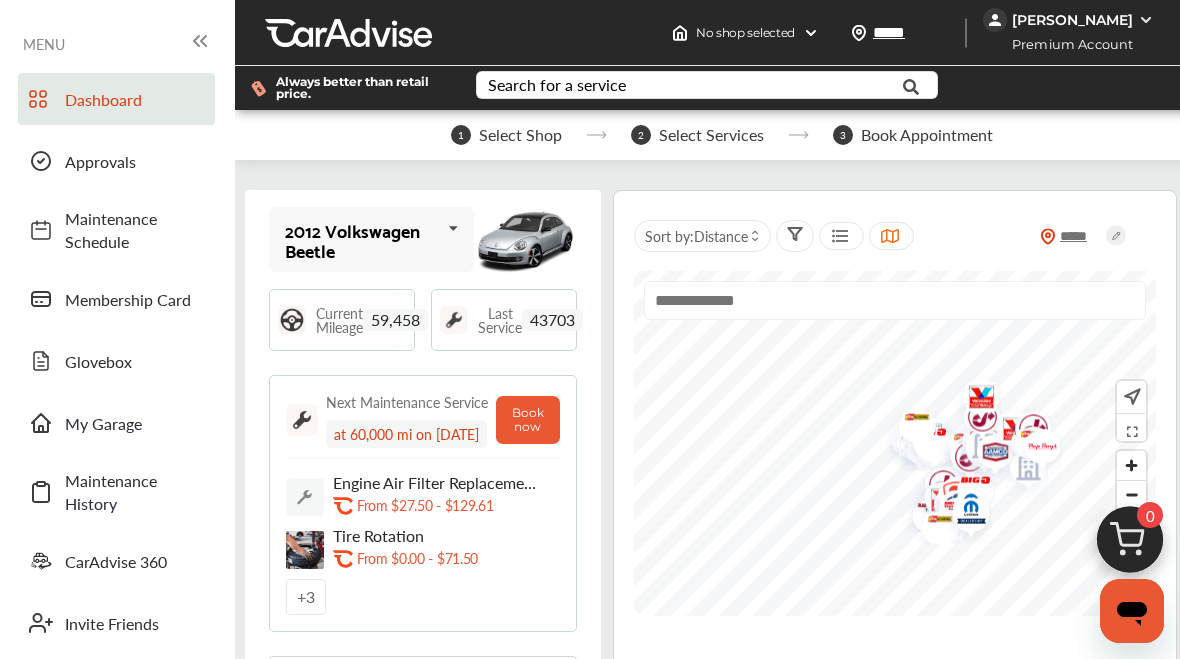 click at bounding box center (1146, 20) 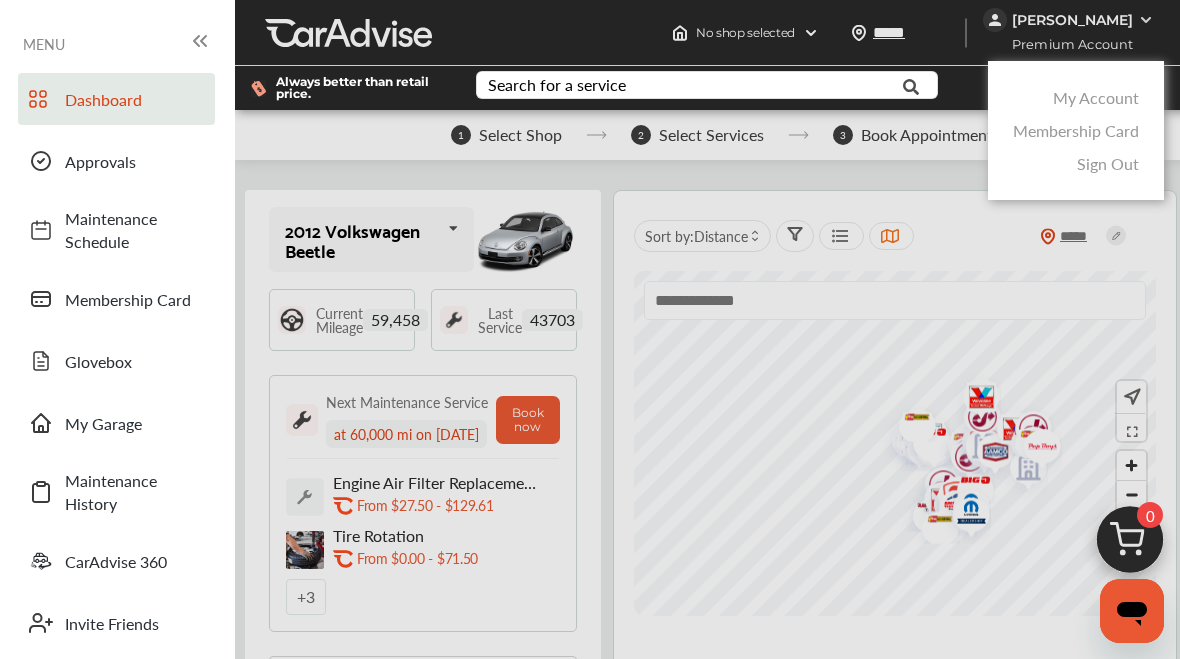 click on "My Account" at bounding box center [1096, 97] 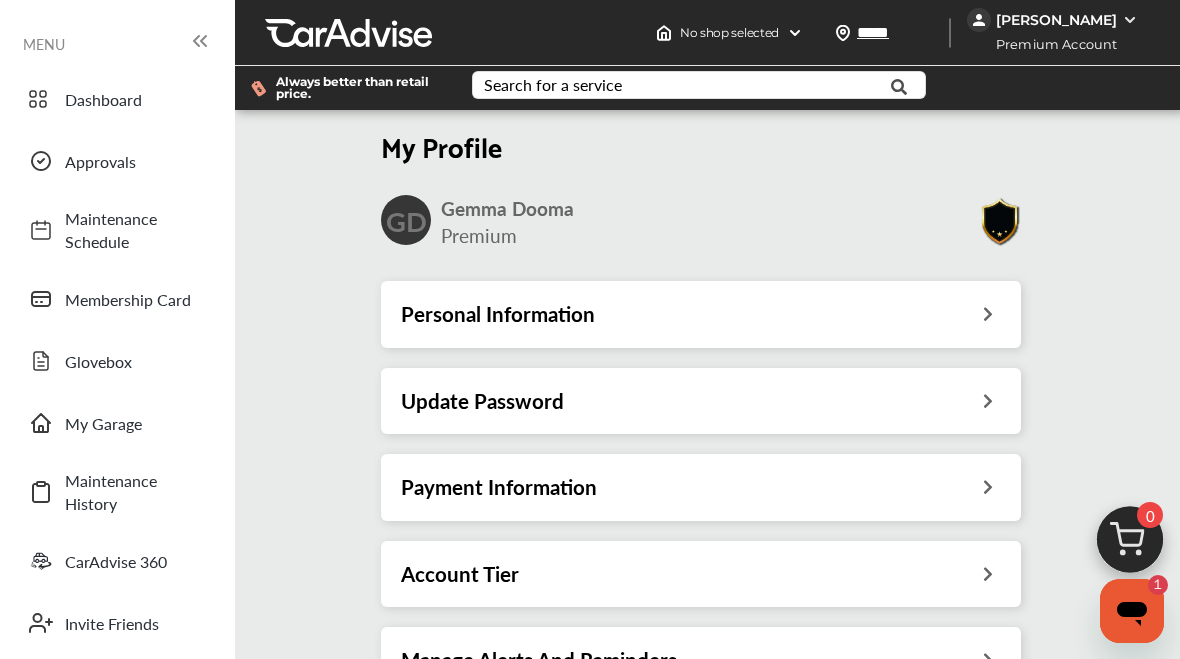 scroll, scrollTop: 0, scrollLeft: 0, axis: both 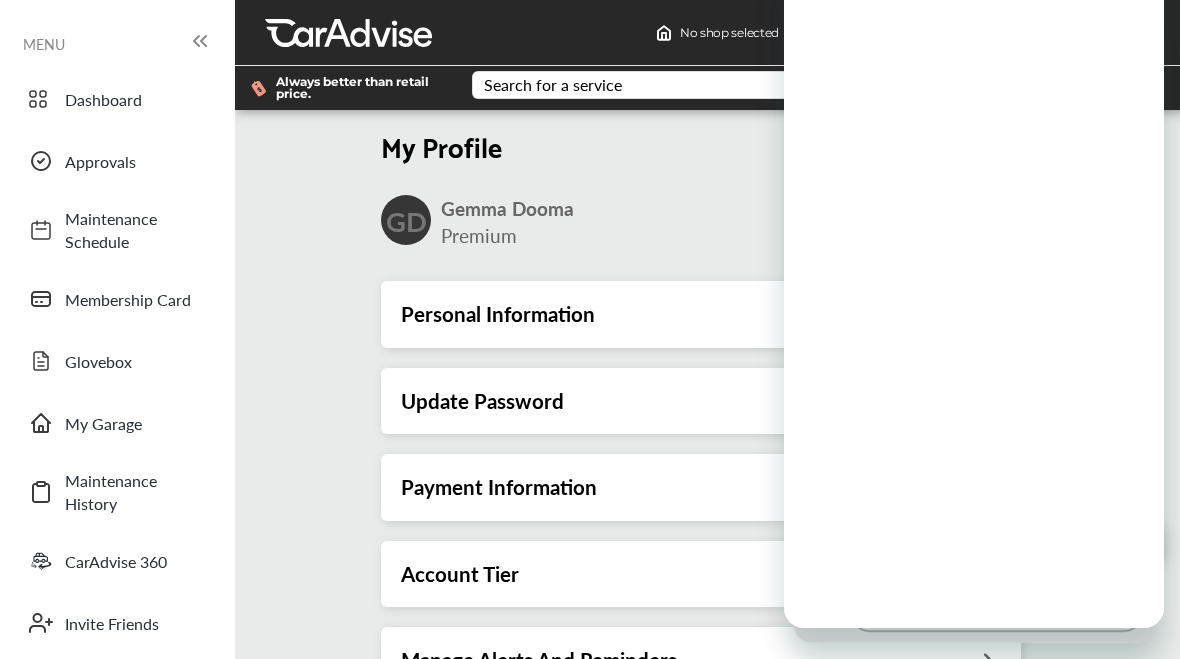 click on "[PERSON_NAME] Premium" at bounding box center [682, 222] 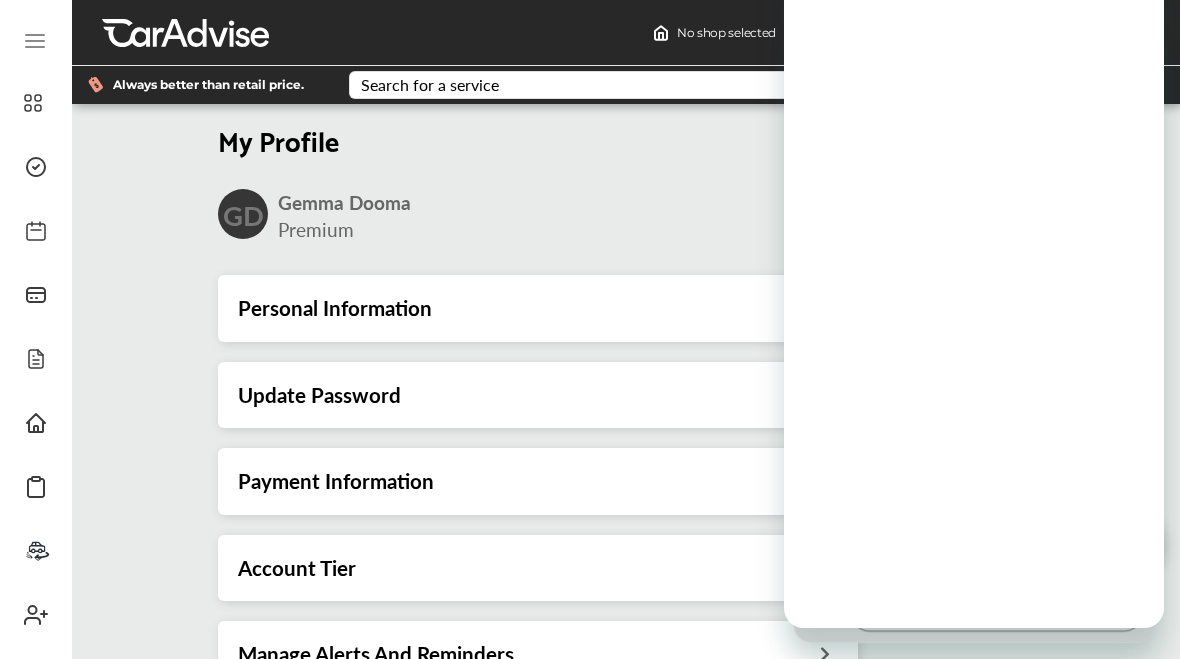 click 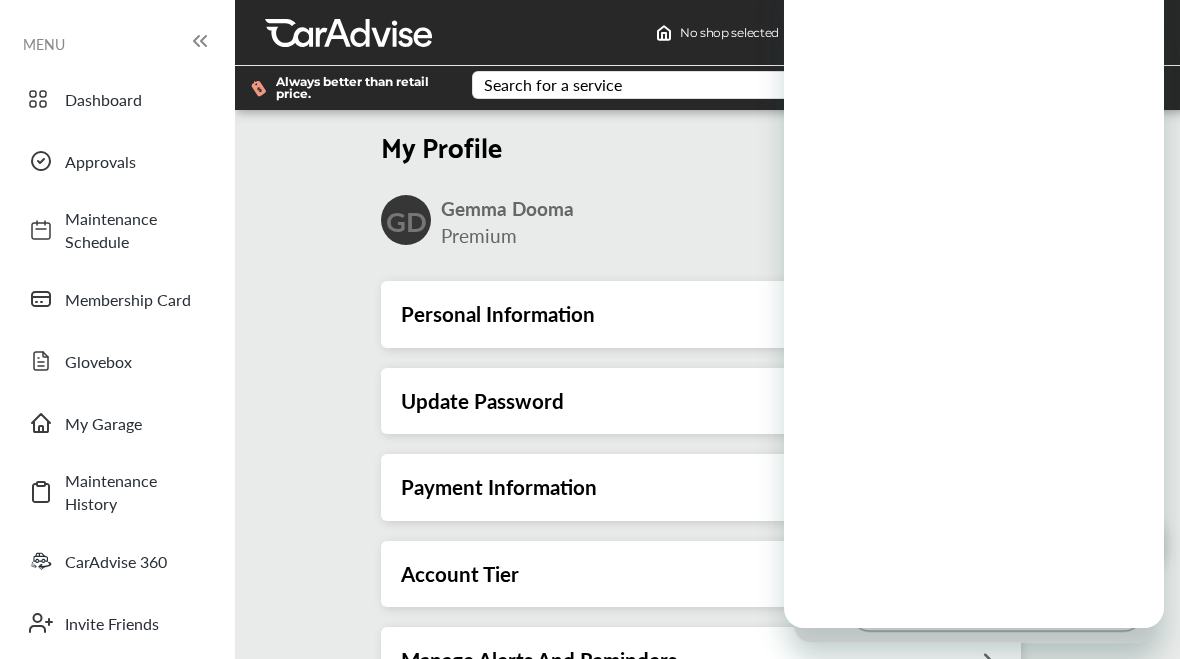 click on "My Profile" at bounding box center [701, 148] 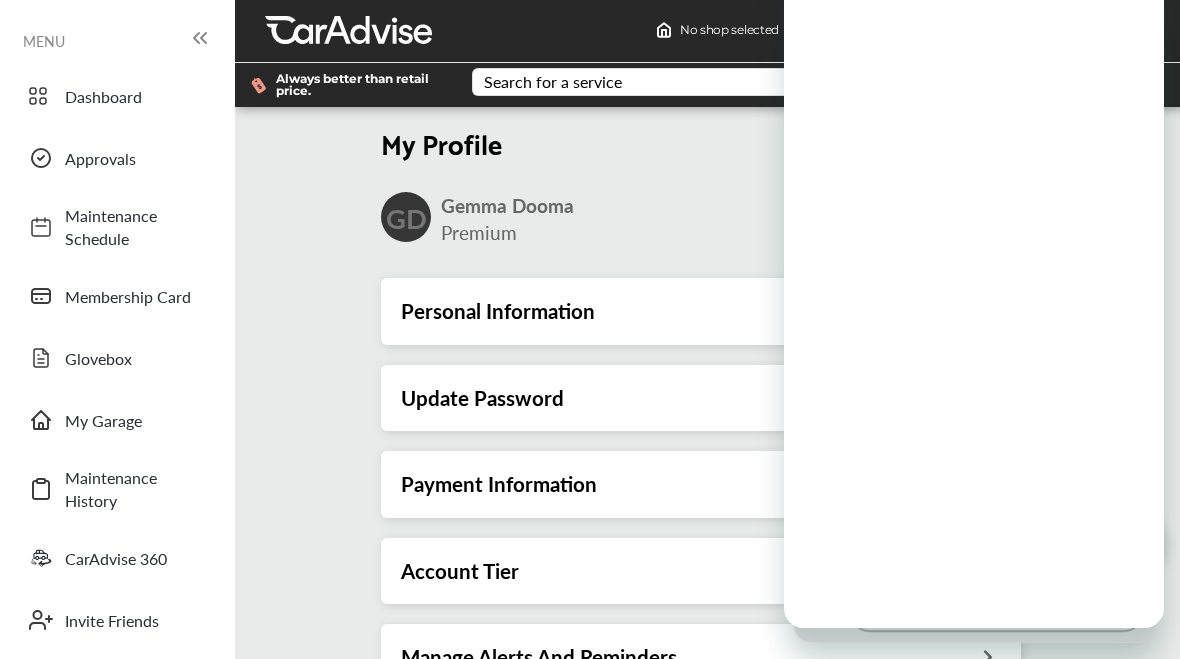 scroll, scrollTop: 1, scrollLeft: 0, axis: vertical 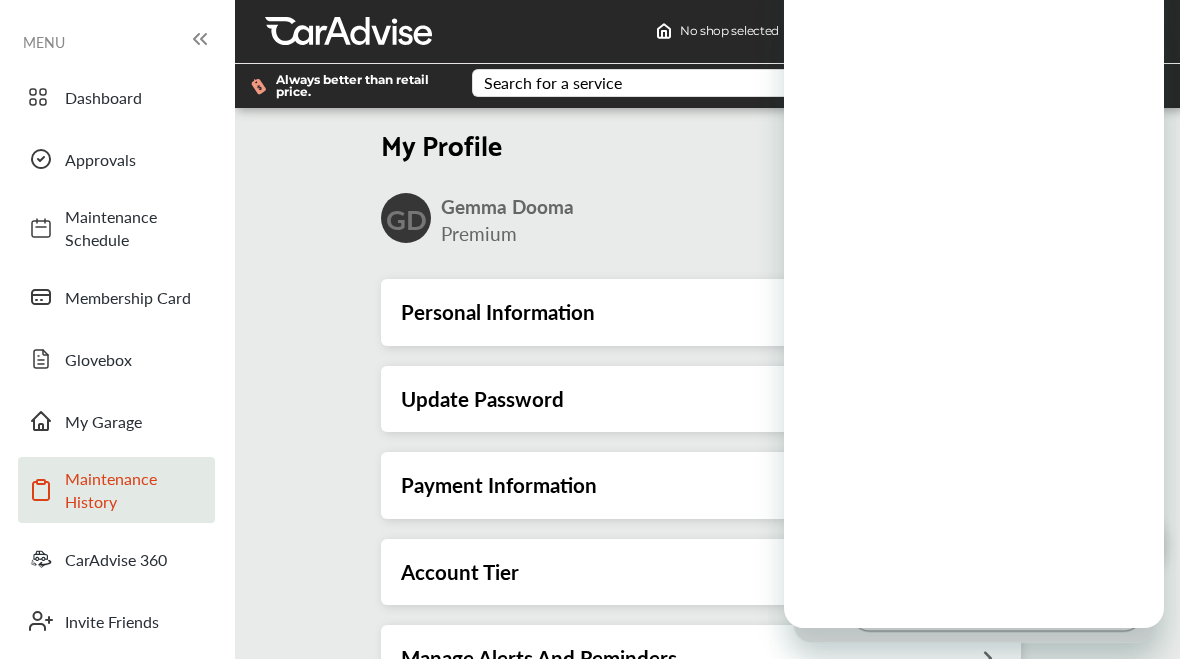 click on "Maintenance History" at bounding box center (135, 490) 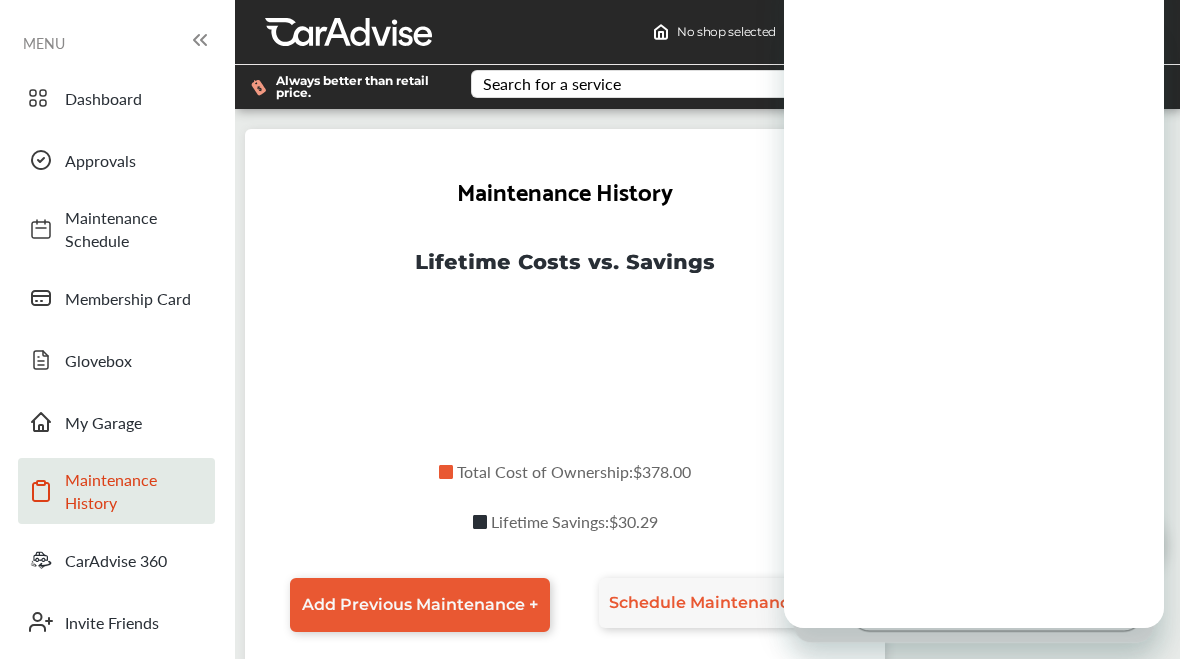 scroll, scrollTop: 0, scrollLeft: 0, axis: both 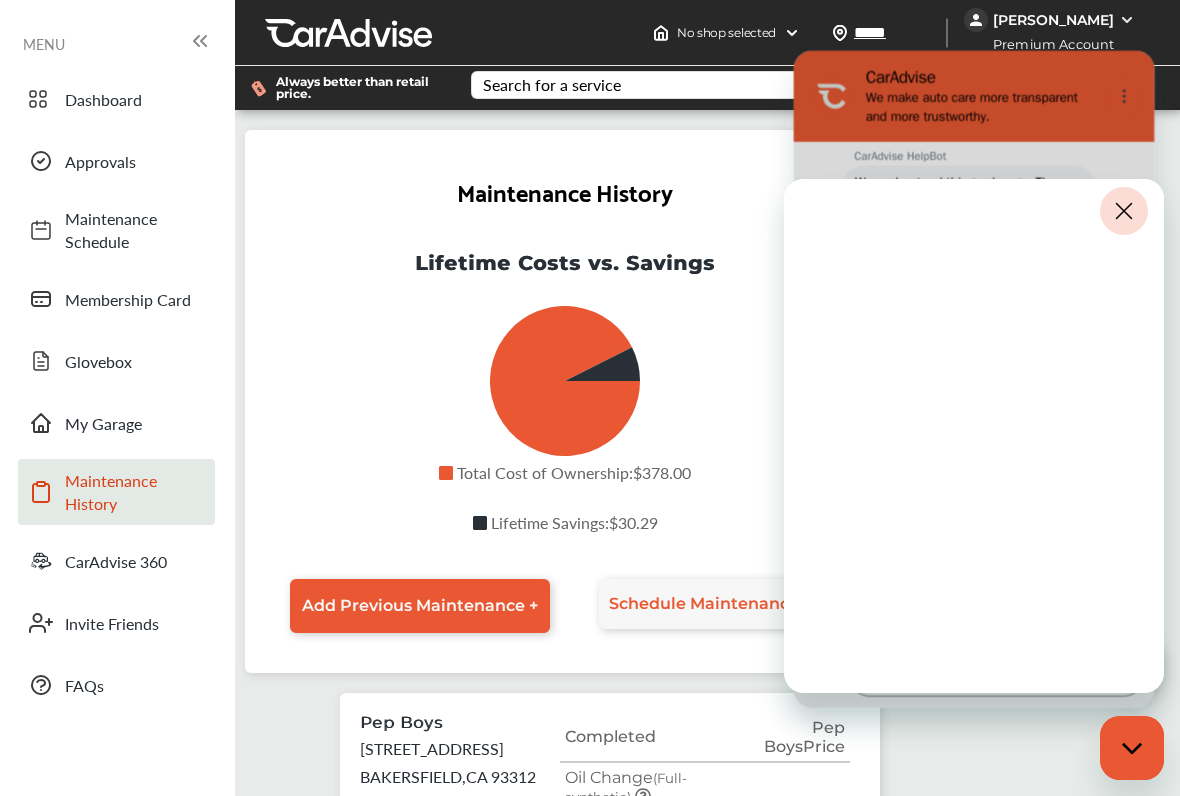 click 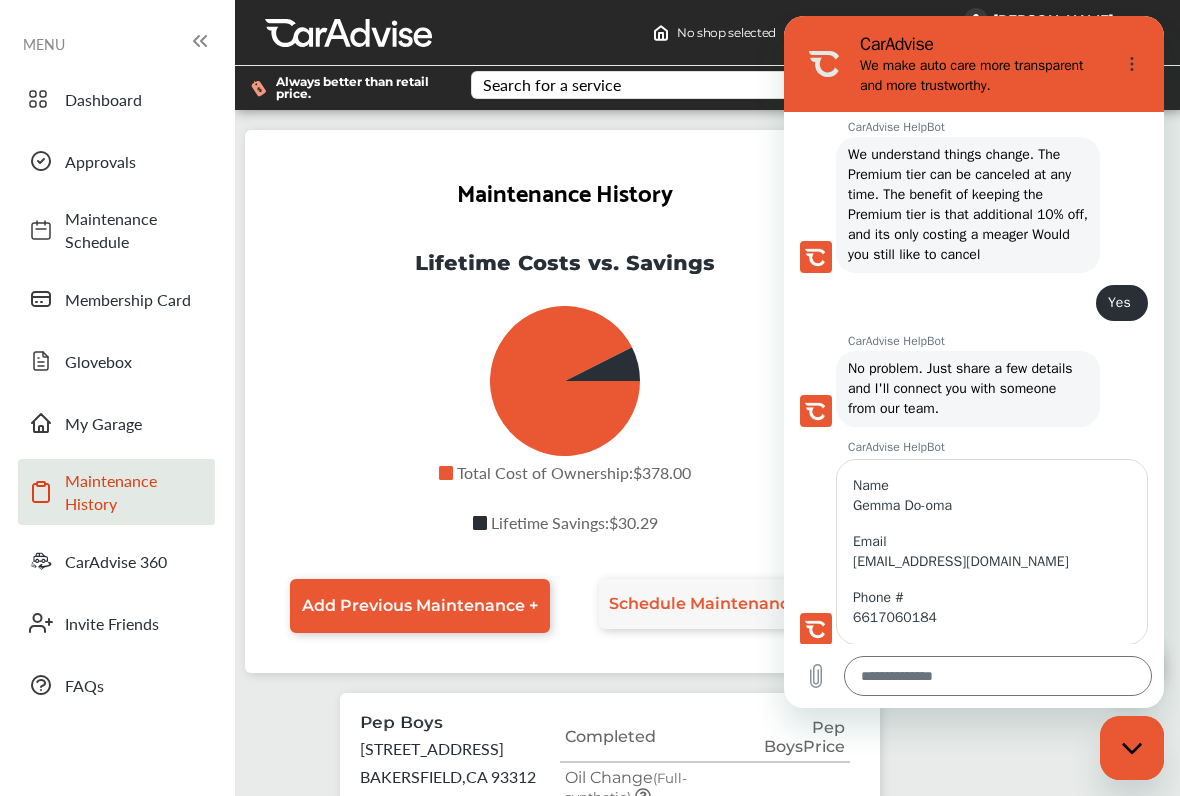 scroll, scrollTop: 1959, scrollLeft: 0, axis: vertical 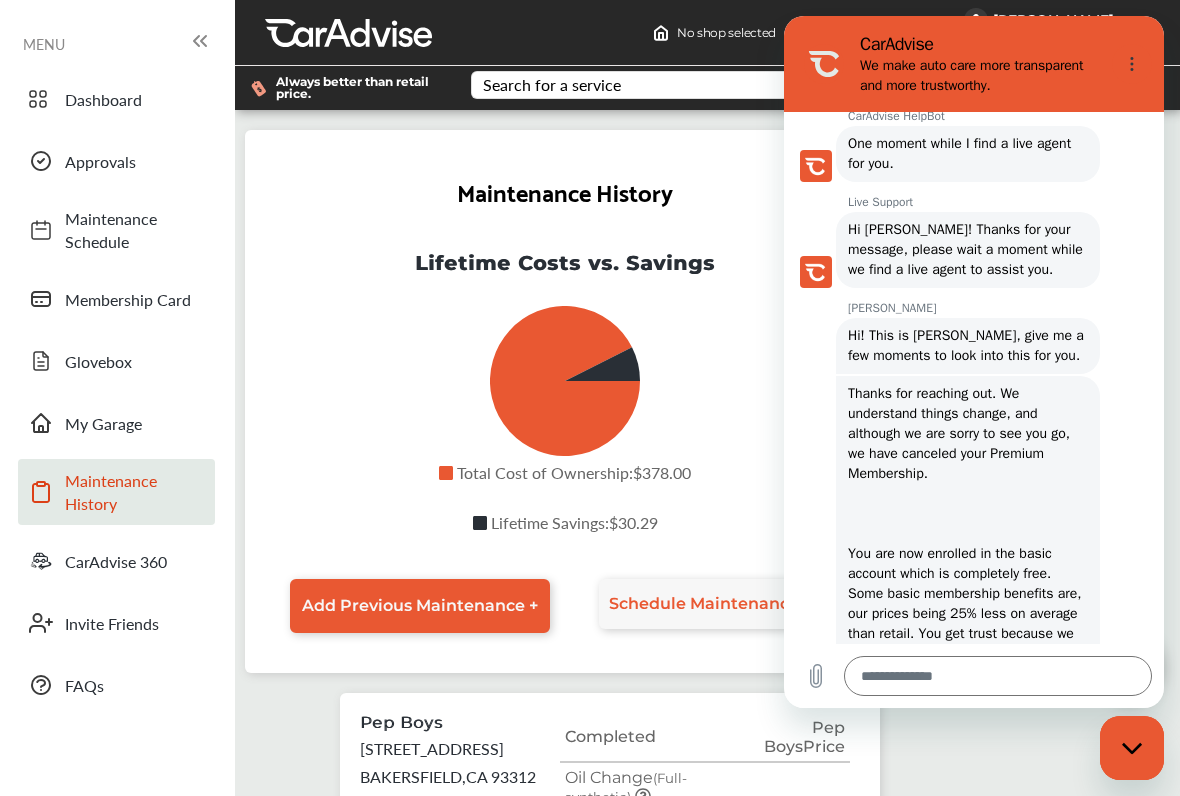 click on "Lifetime Costs vs. Savings Total Cost of Ownership Lifetime Savings   Total Cost of Ownership :  $378.00   Lifetime Savings :  $30.29" at bounding box center (565, 393) 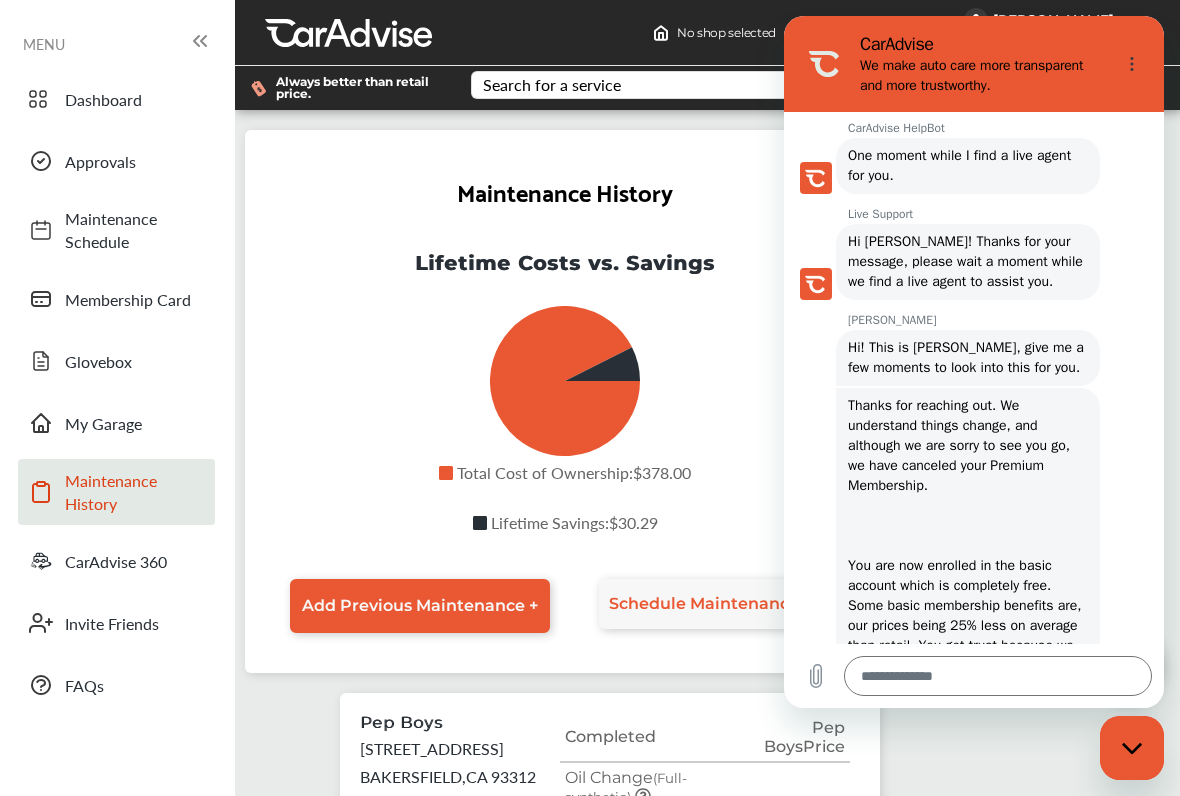 scroll, scrollTop: 1077, scrollLeft: 0, axis: vertical 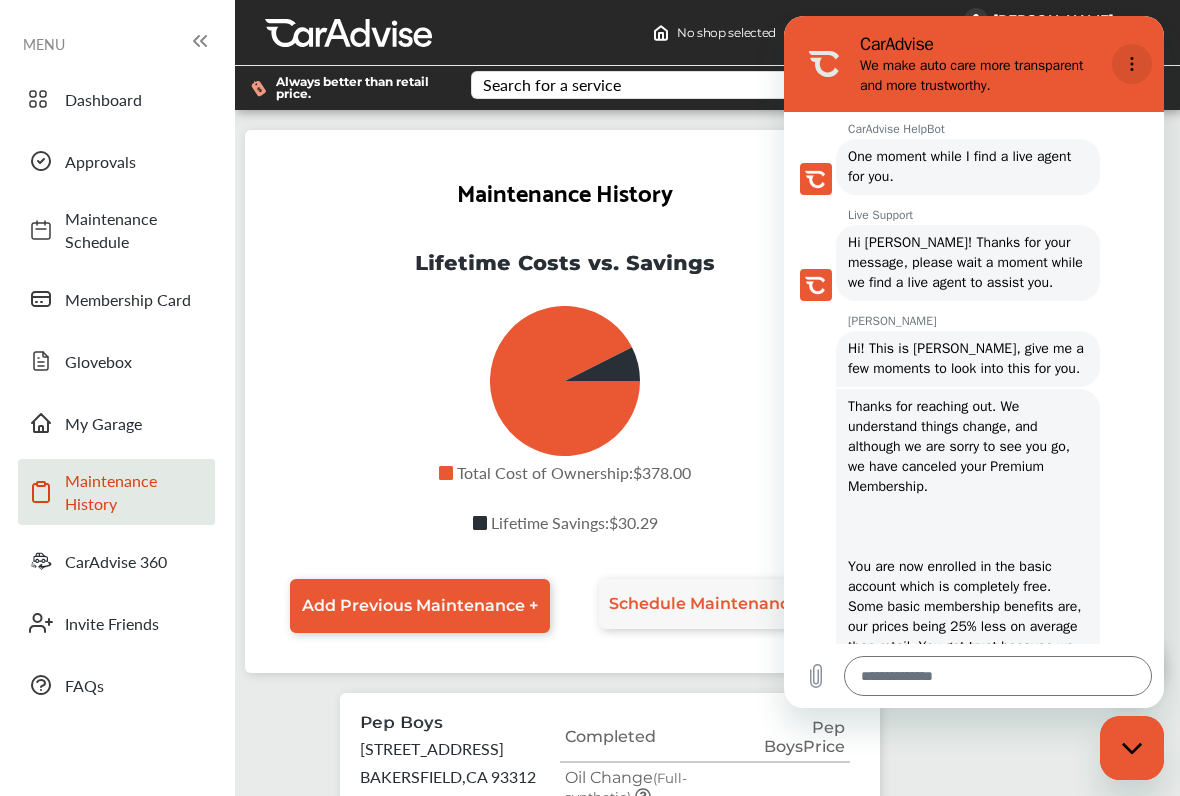 click at bounding box center [1132, 64] 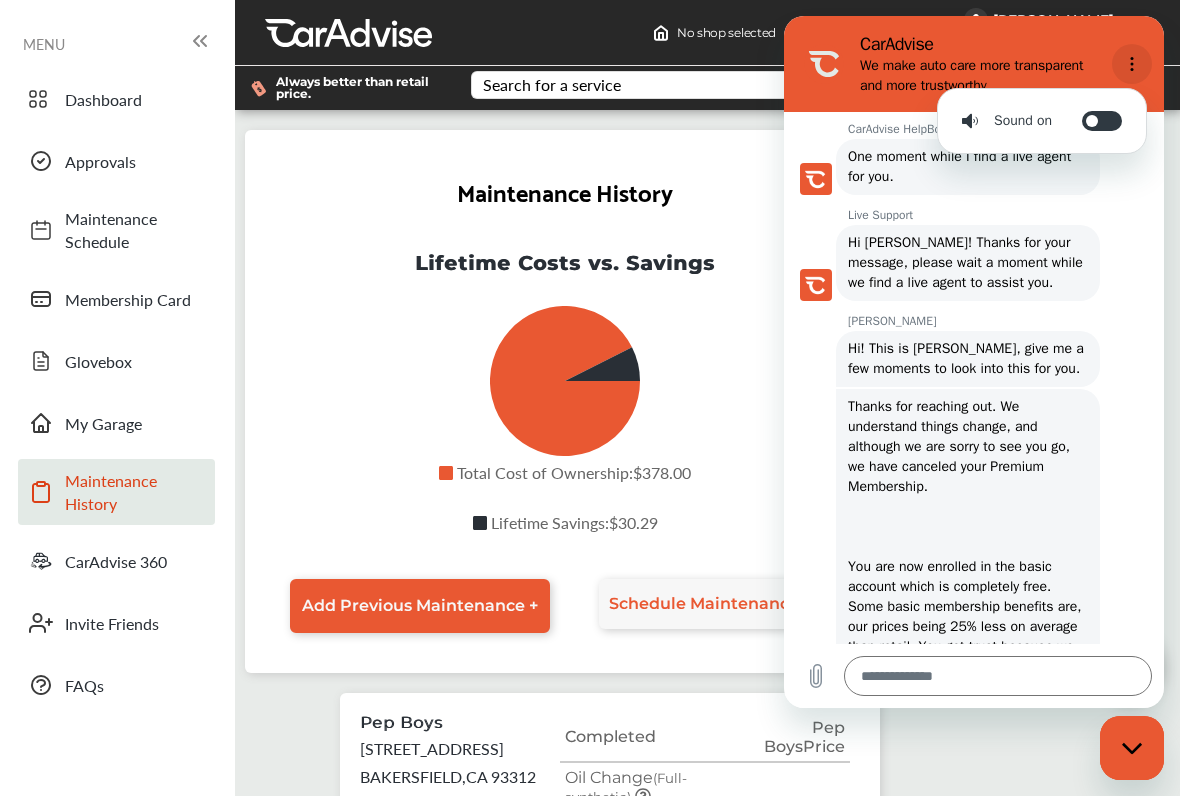 click at bounding box center [1132, 64] 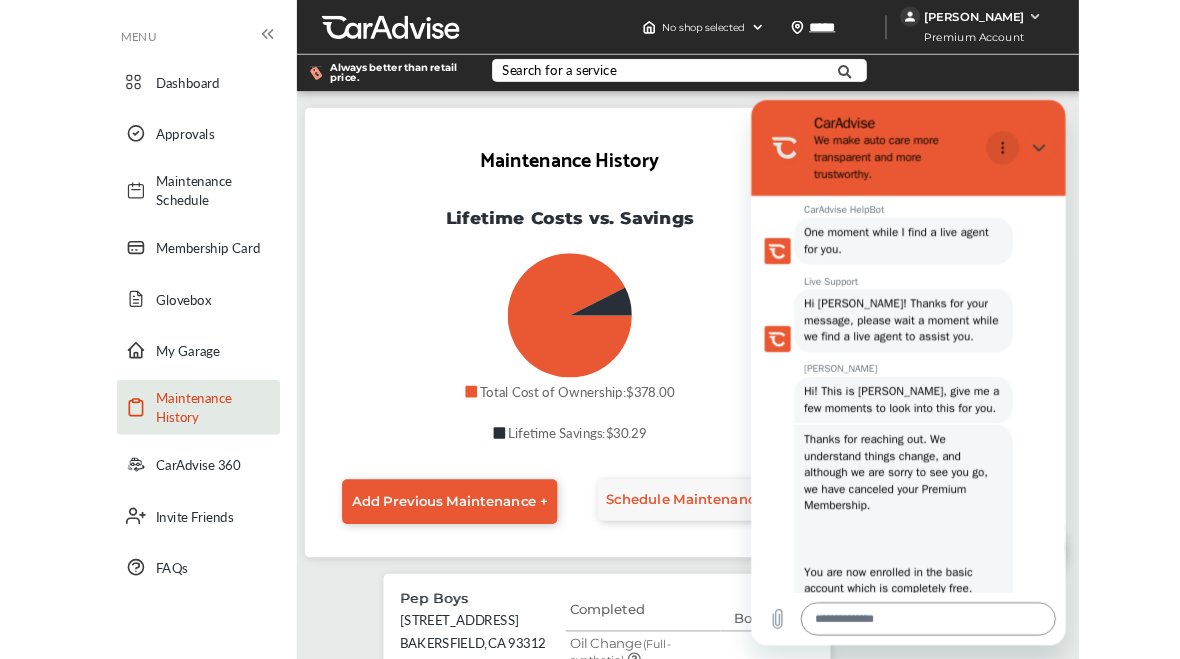 scroll, scrollTop: 0, scrollLeft: 0, axis: both 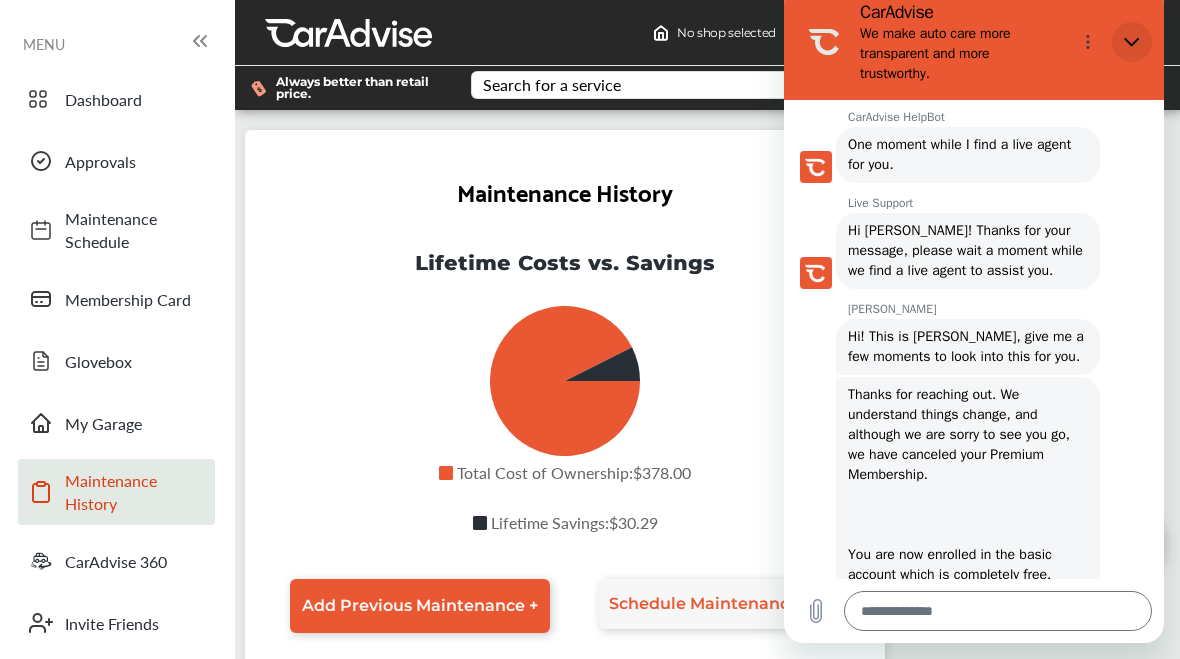 click 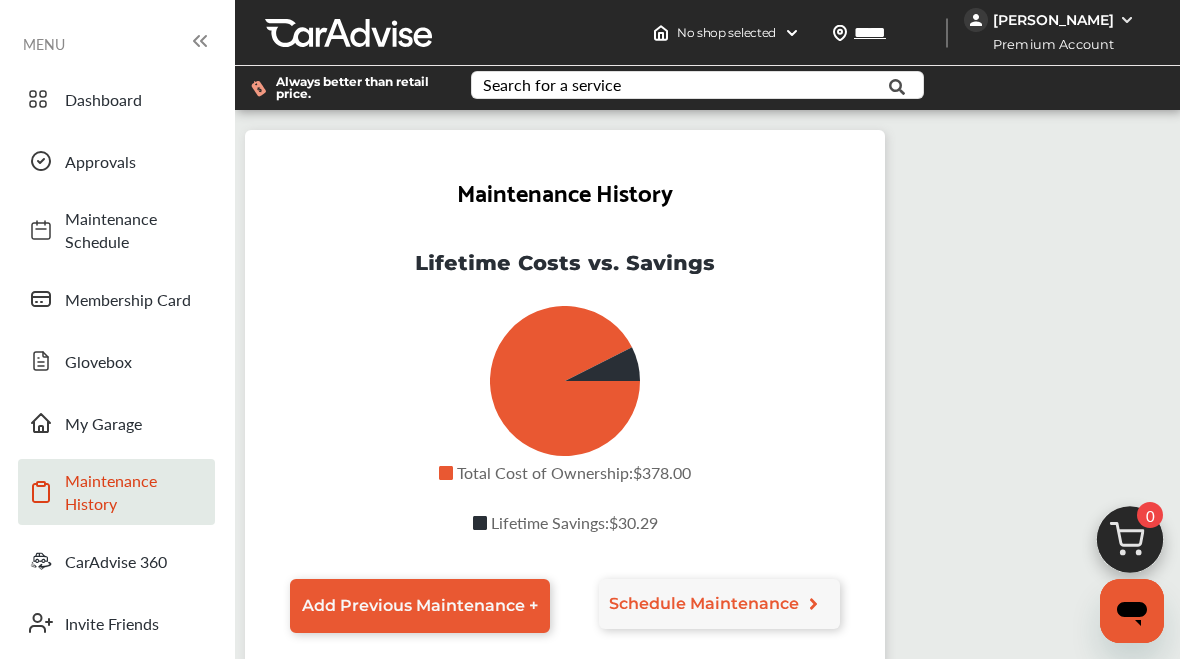 click 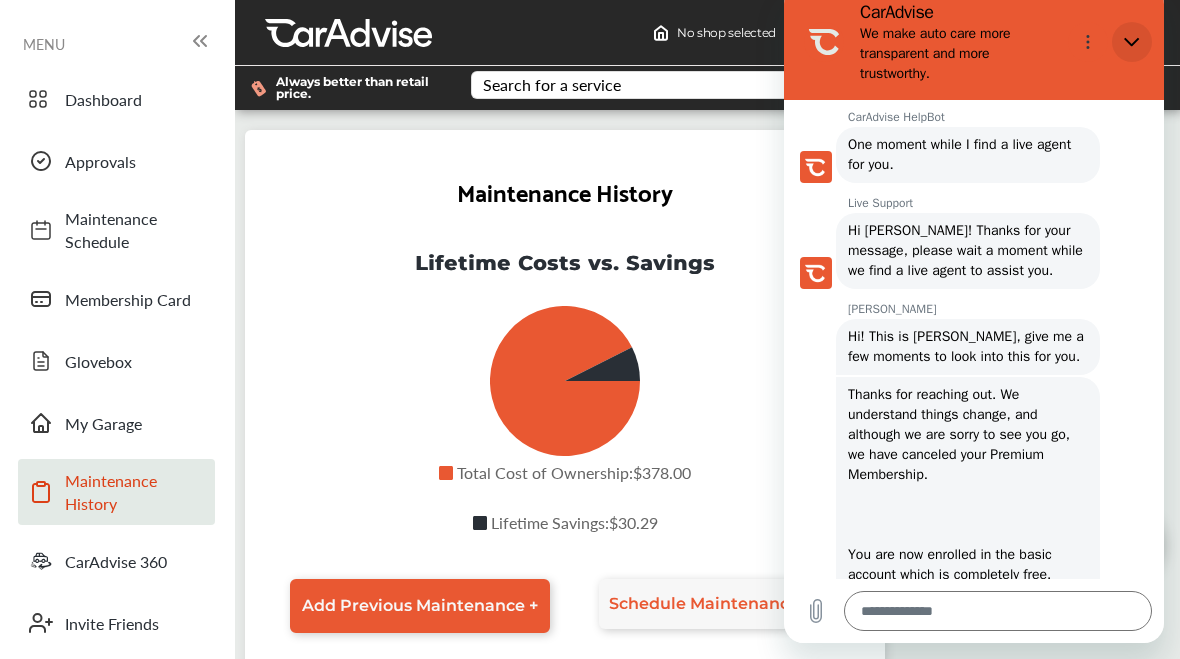 click at bounding box center (1132, 42) 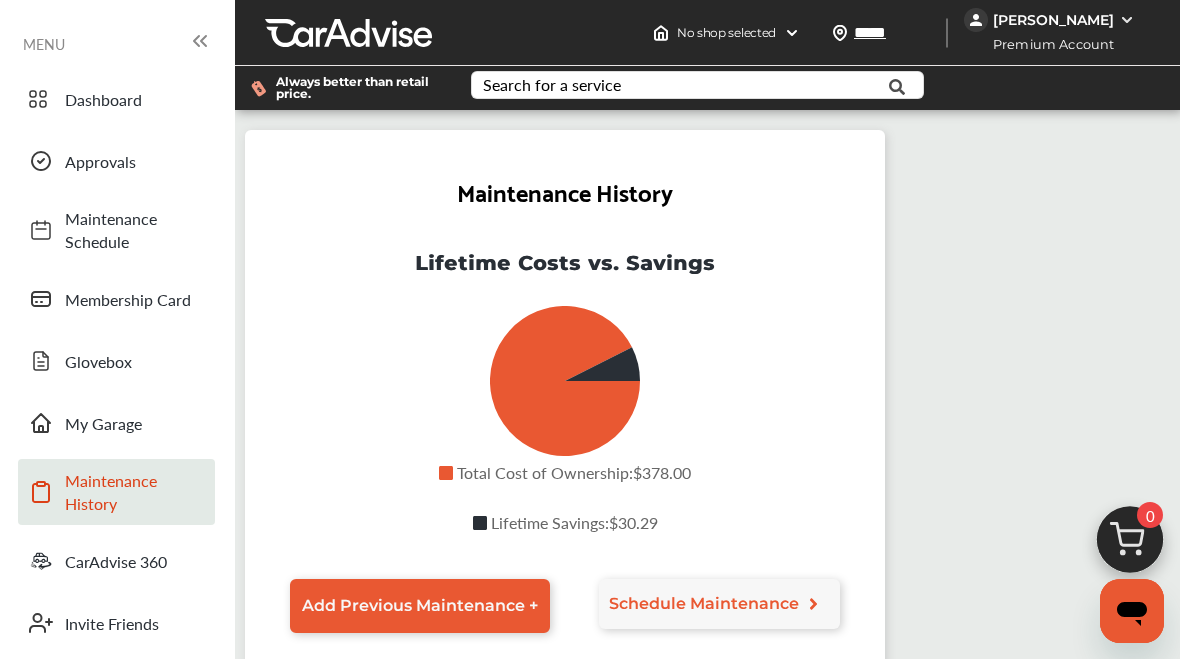 click on "[PERSON_NAME]" at bounding box center (1052, 20) 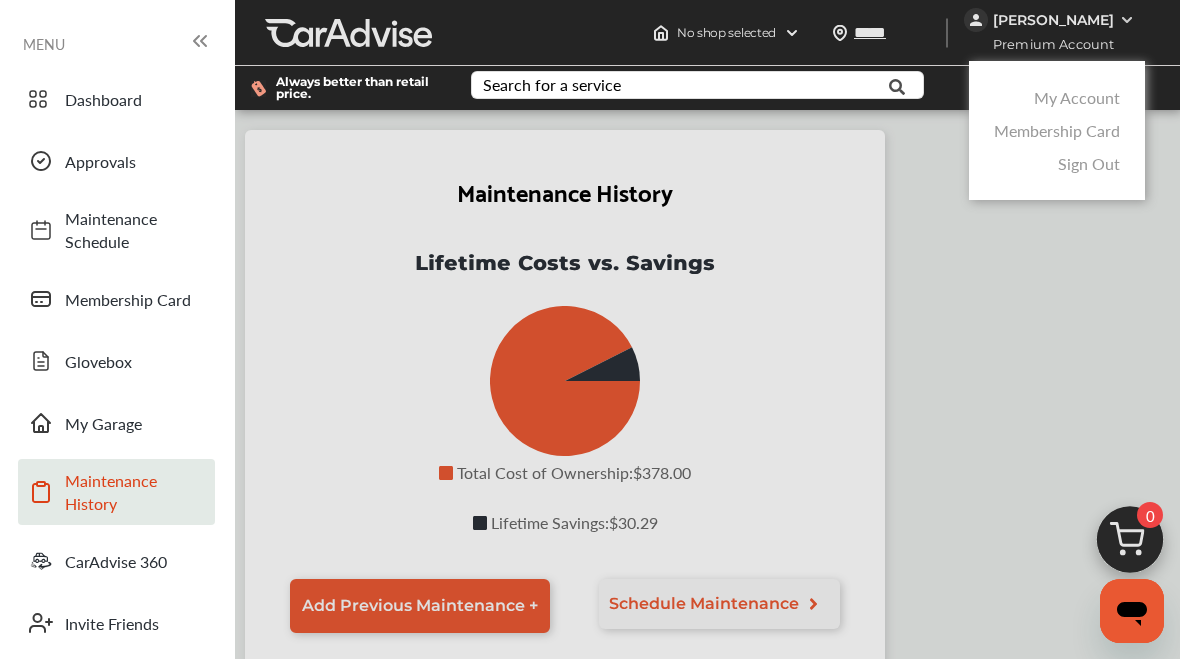 scroll, scrollTop: 2, scrollLeft: 0, axis: vertical 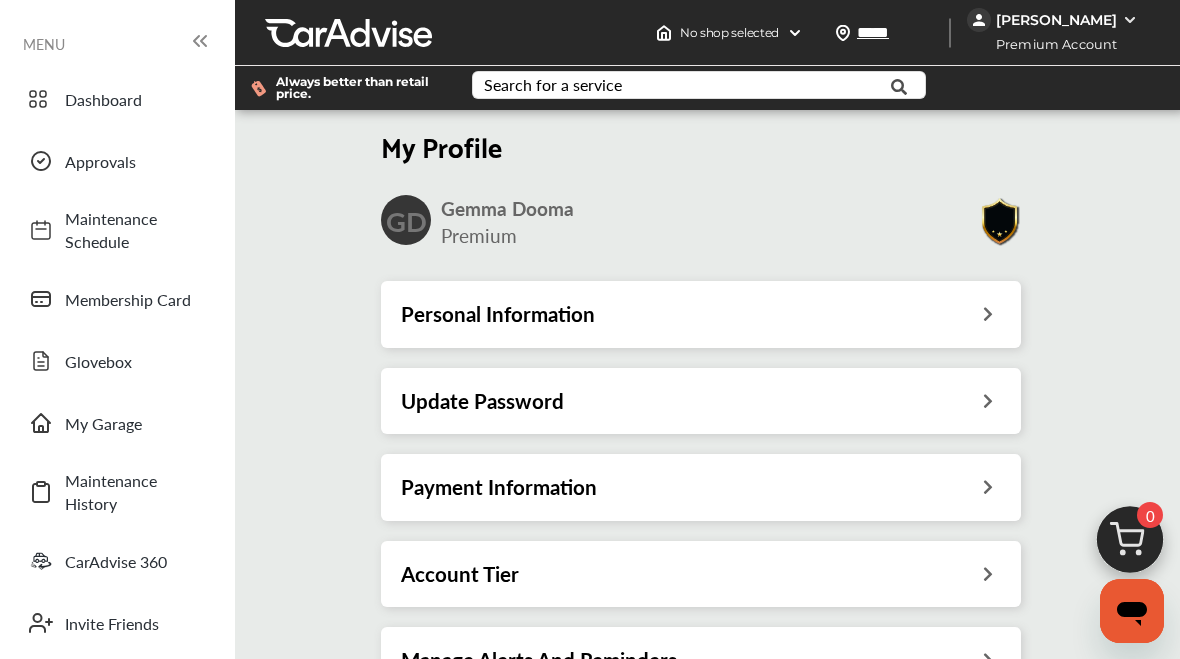 click on "Payment Information" at bounding box center (499, 487) 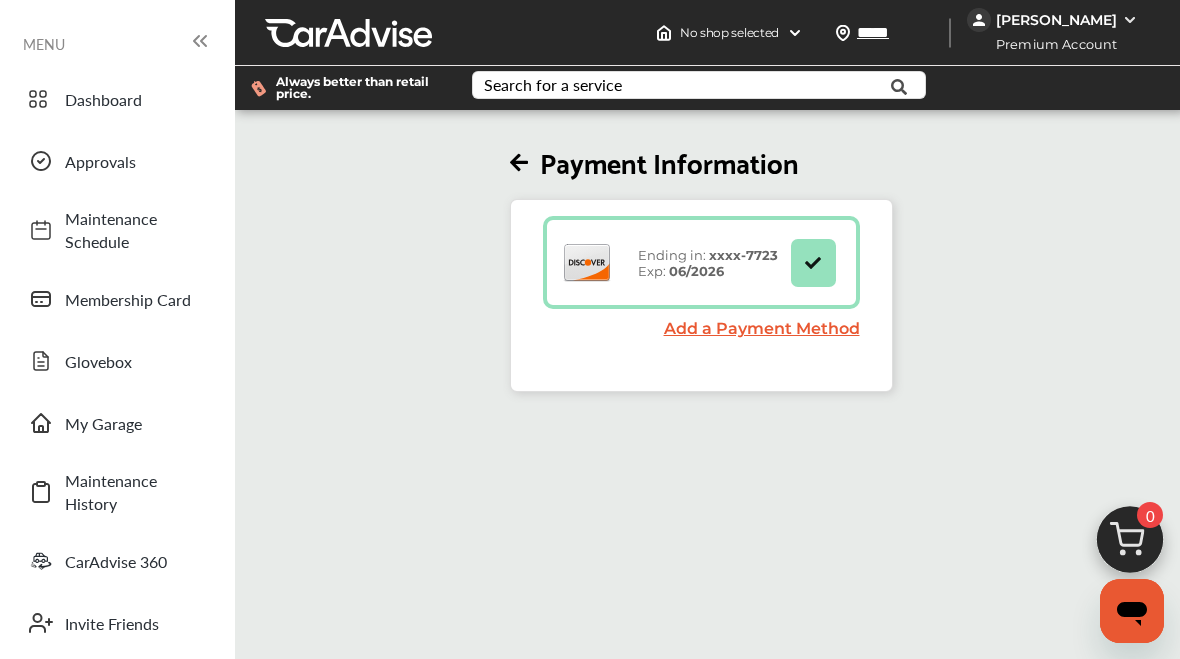 click at bounding box center (519, 163) 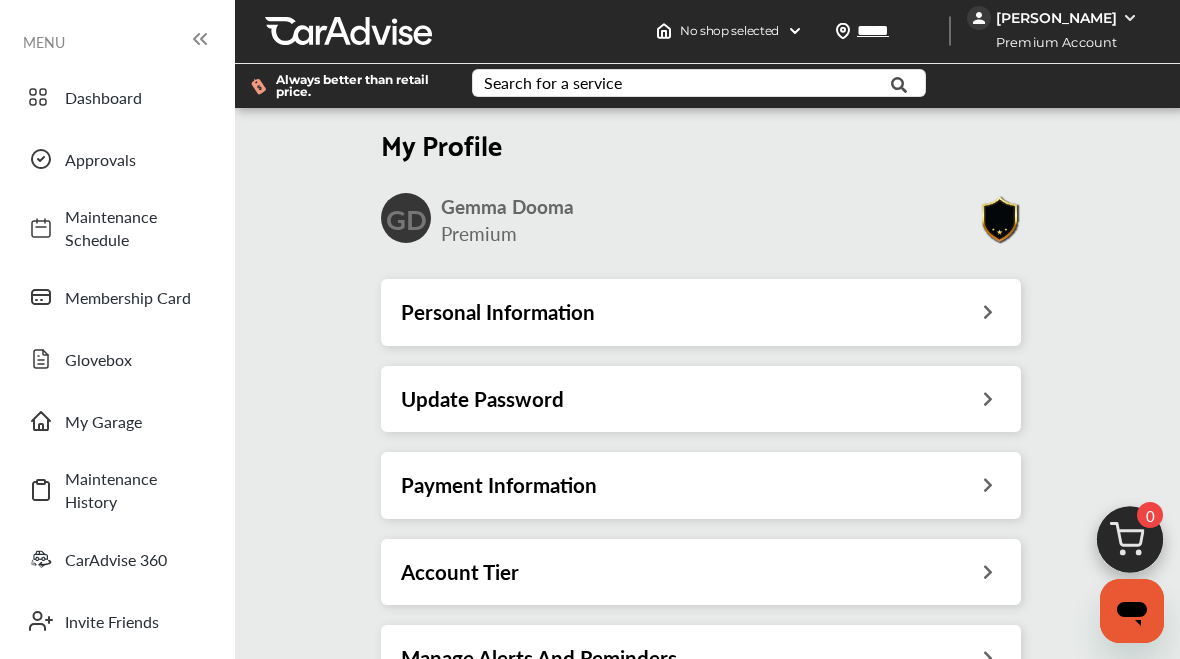 scroll, scrollTop: 1, scrollLeft: 0, axis: vertical 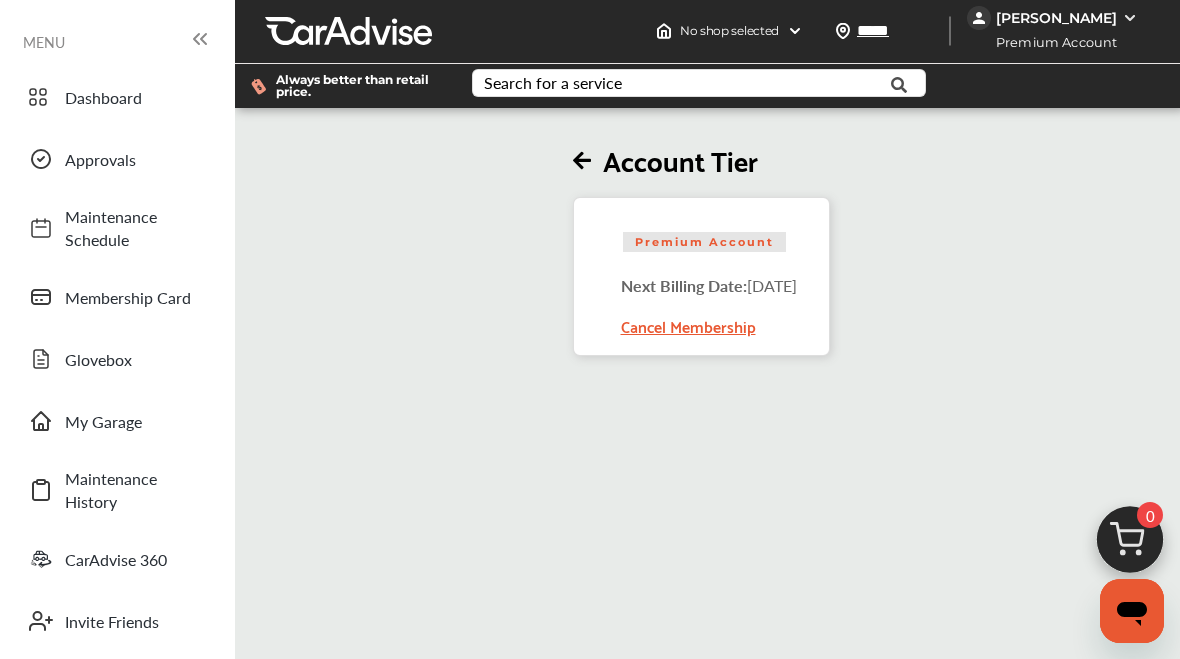 click on "Cancel Membership" at bounding box center (709, 318) 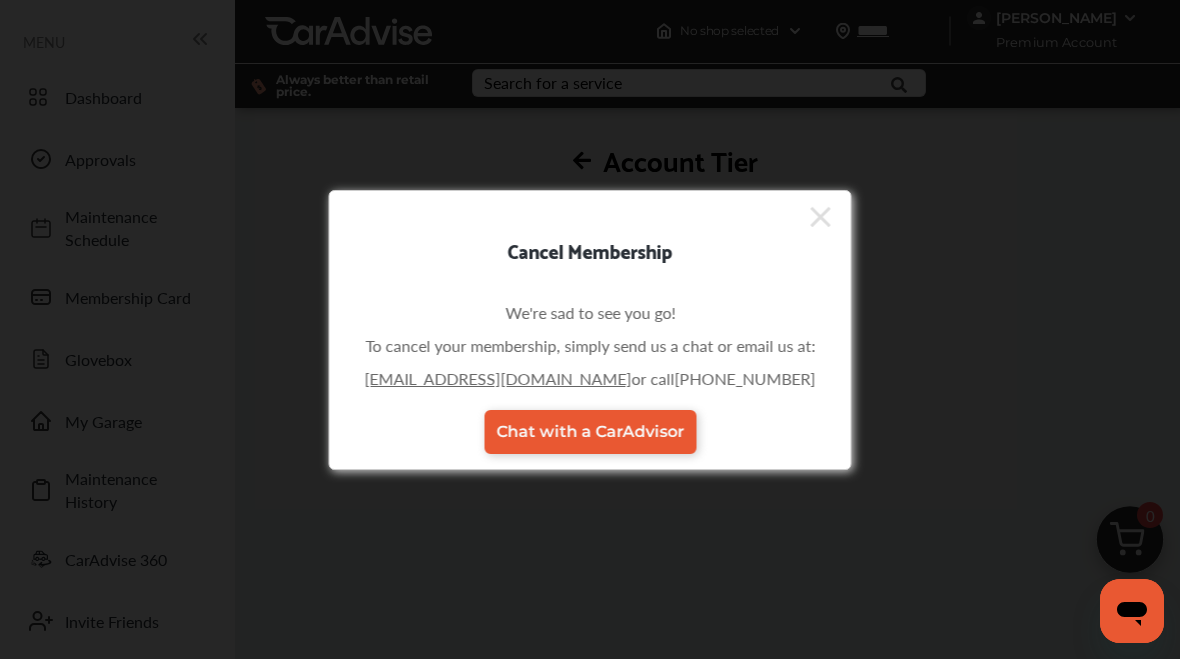 click at bounding box center [580, 217] 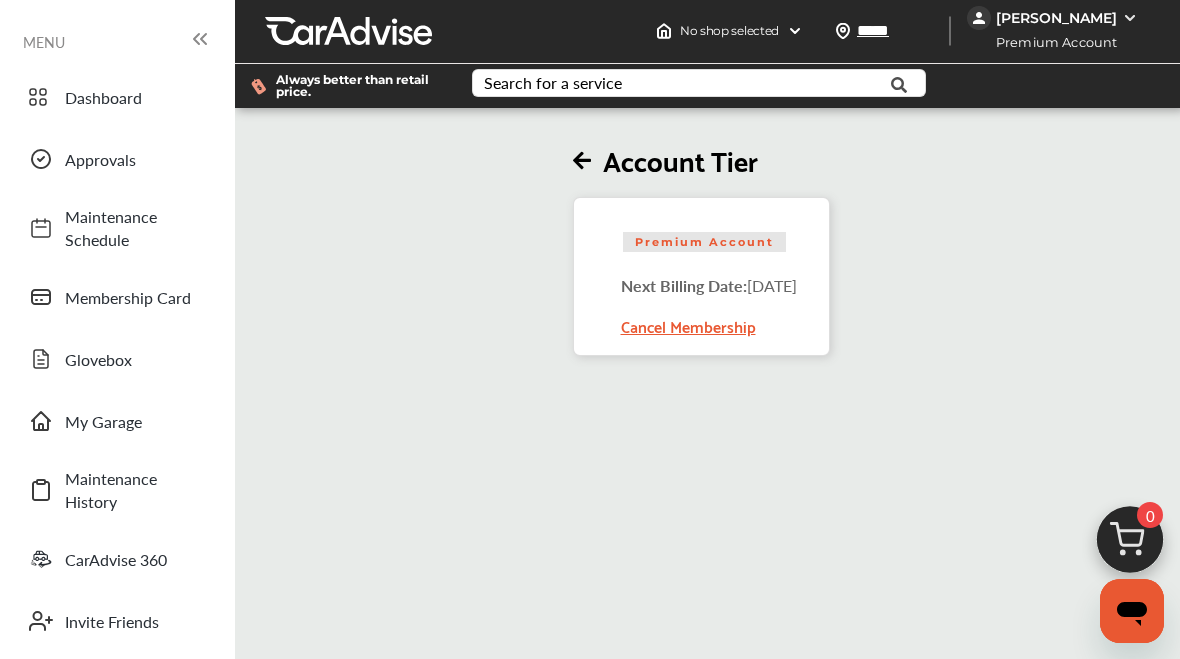 click at bounding box center (1130, 18) 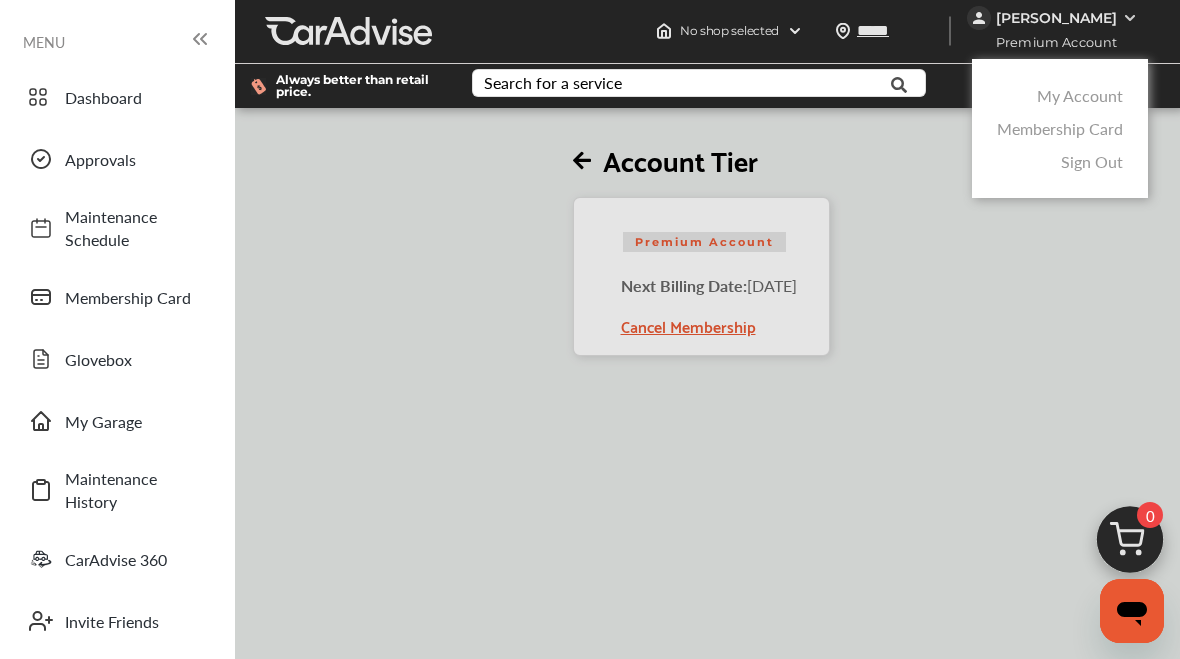 click on "Sign Out" at bounding box center [1092, 161] 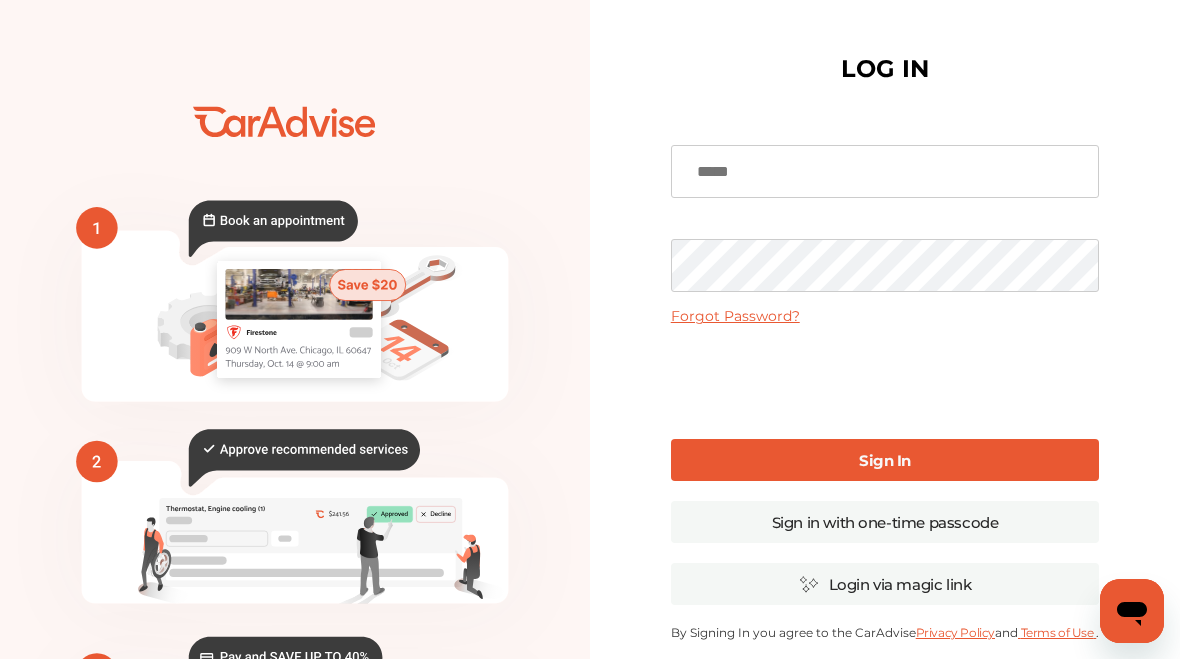scroll, scrollTop: 0, scrollLeft: 0, axis: both 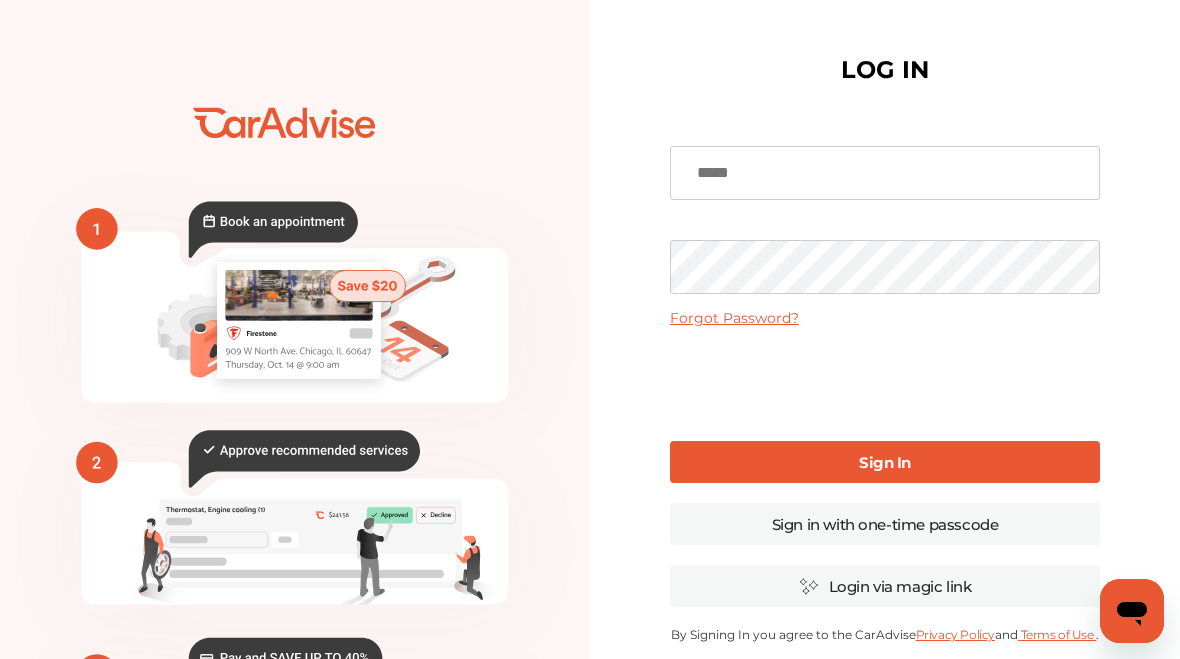 type on "*" 